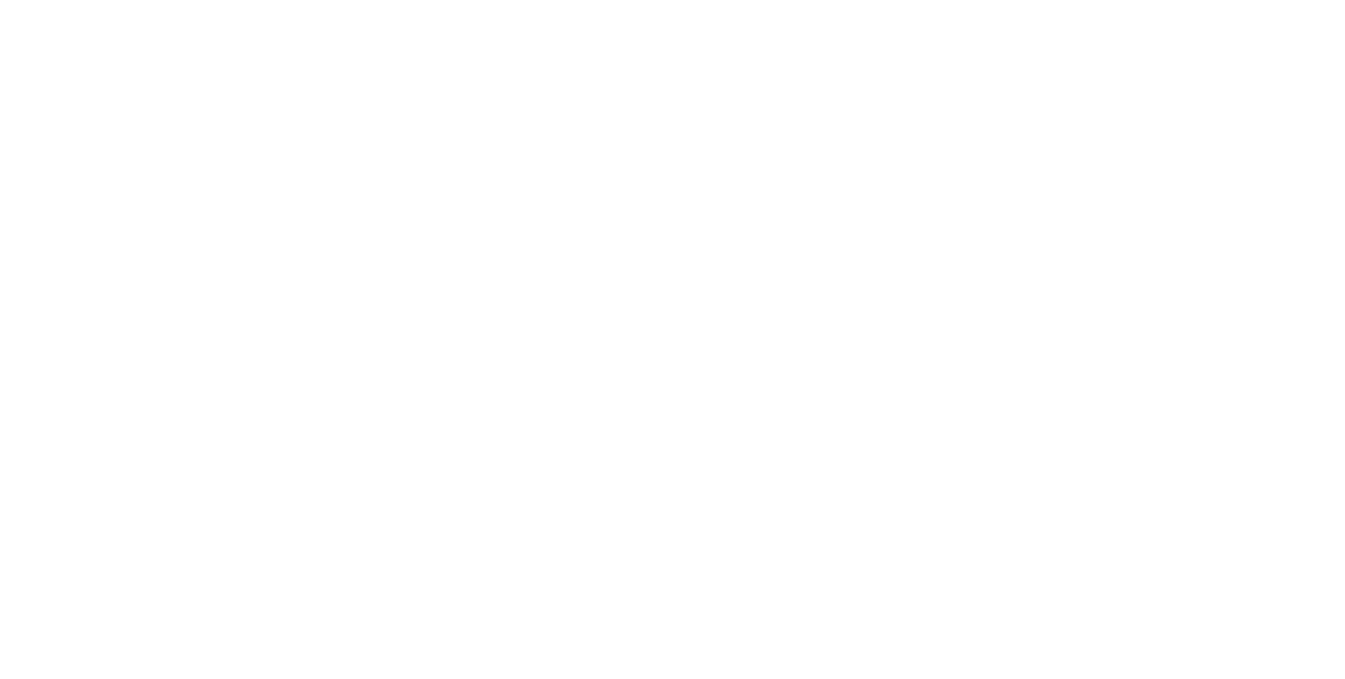 scroll, scrollTop: 0, scrollLeft: 0, axis: both 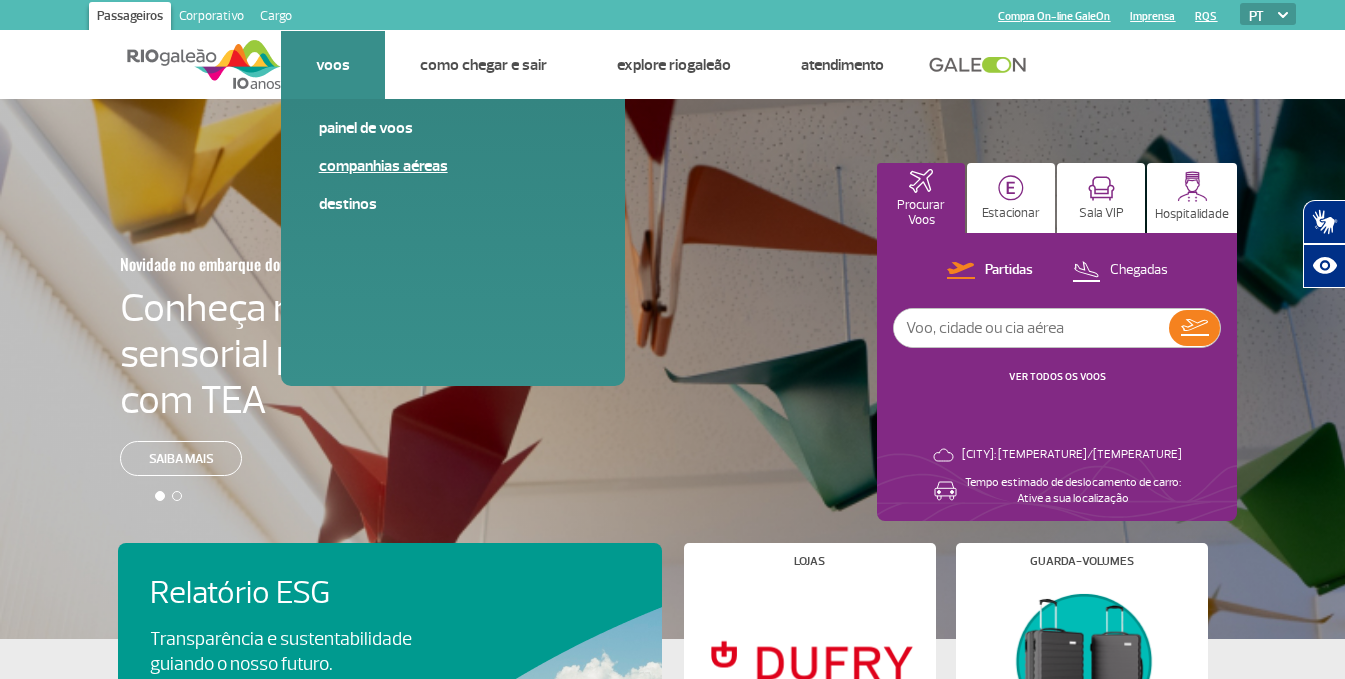 click on "Companhias Aéreas" at bounding box center [453, 166] 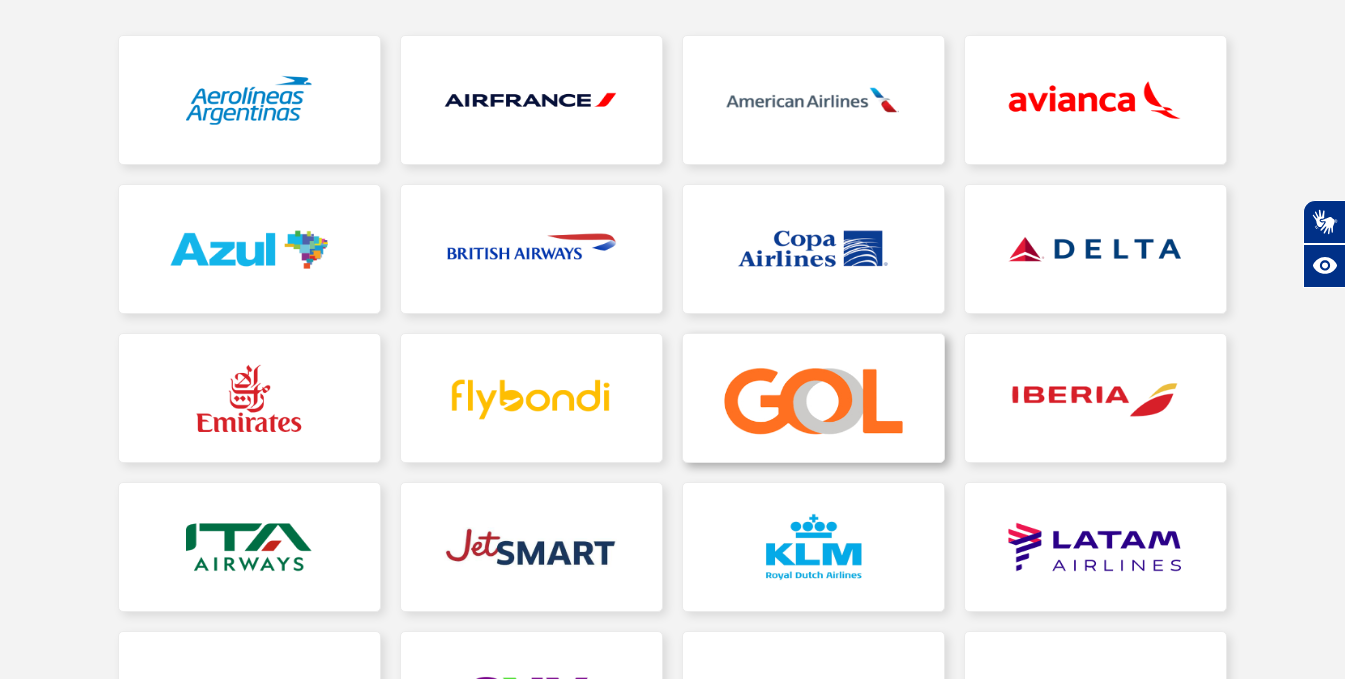 scroll, scrollTop: 400, scrollLeft: 0, axis: vertical 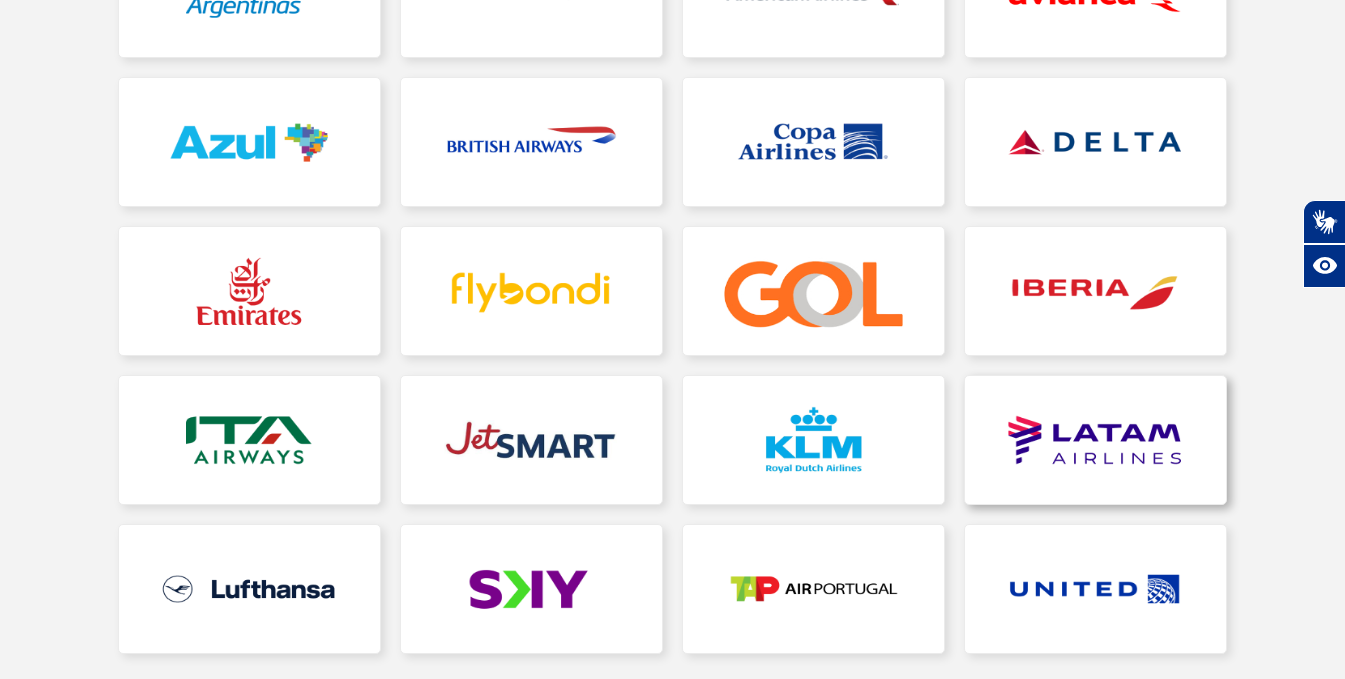 click at bounding box center (1095, 440) 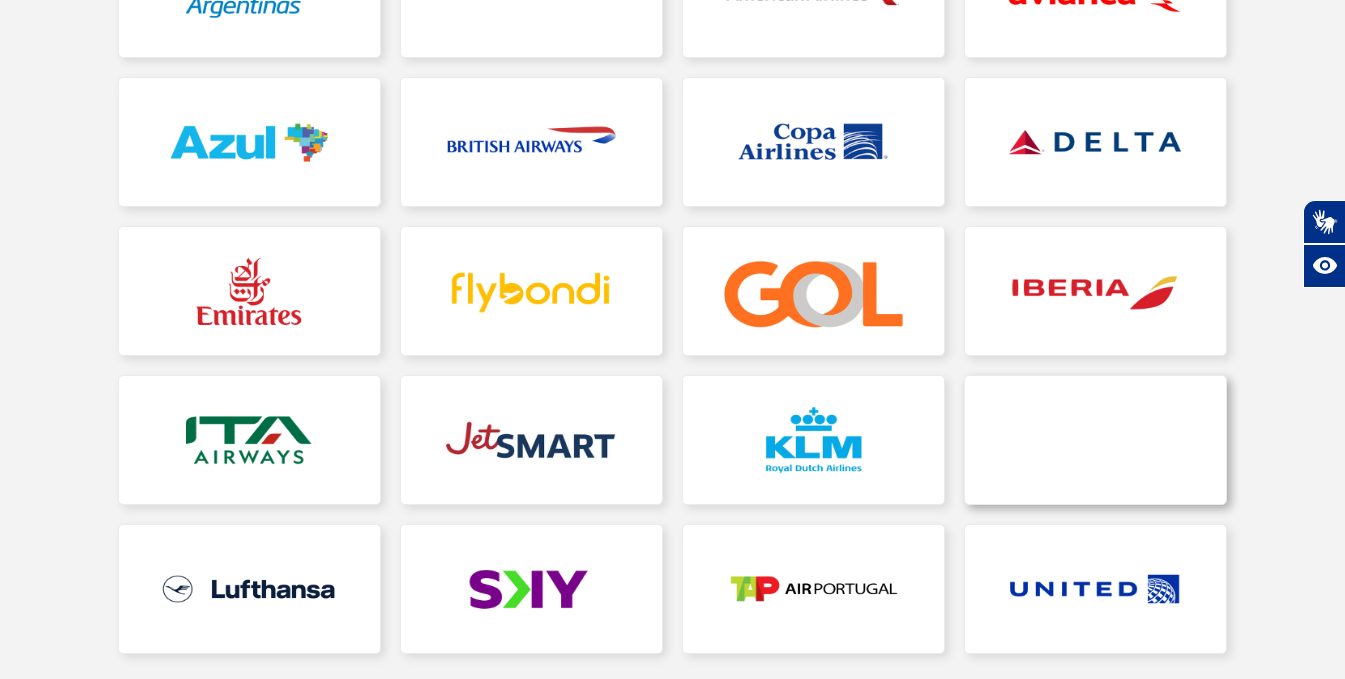 scroll, scrollTop: 0, scrollLeft: 0, axis: both 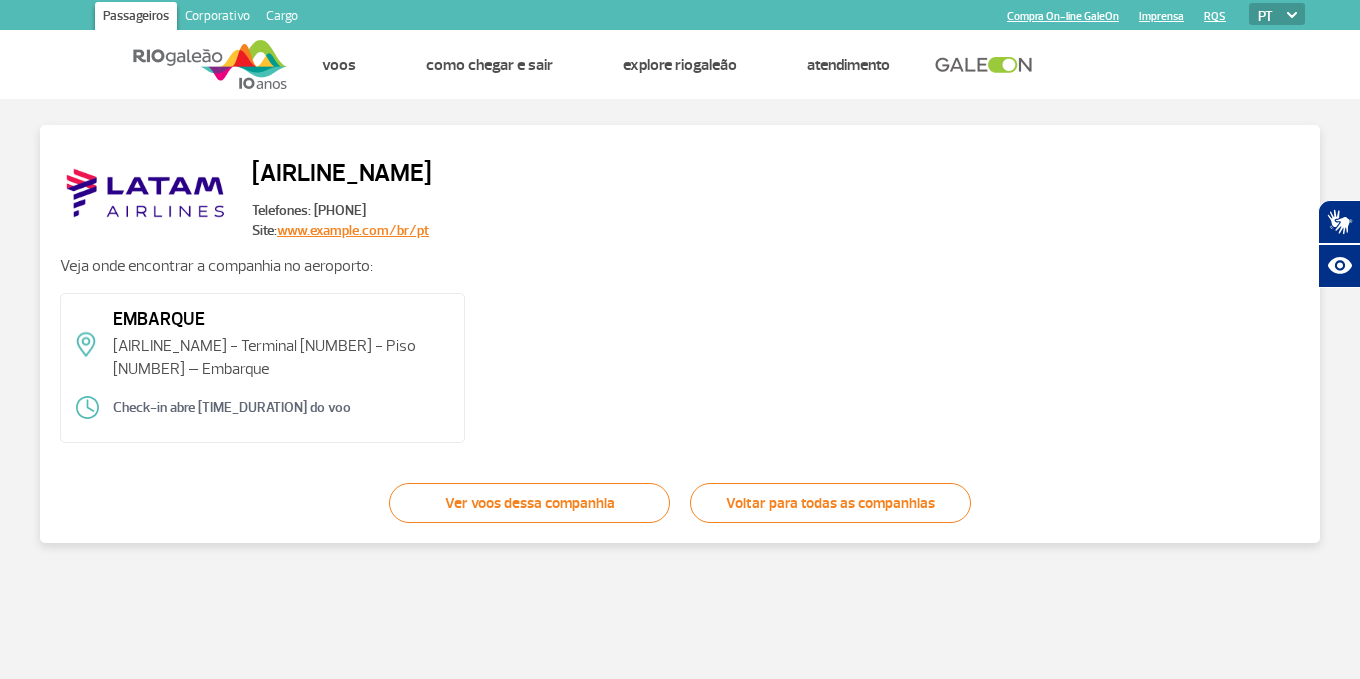 click on "Ver voos dessa companhia" at bounding box center [529, 503] 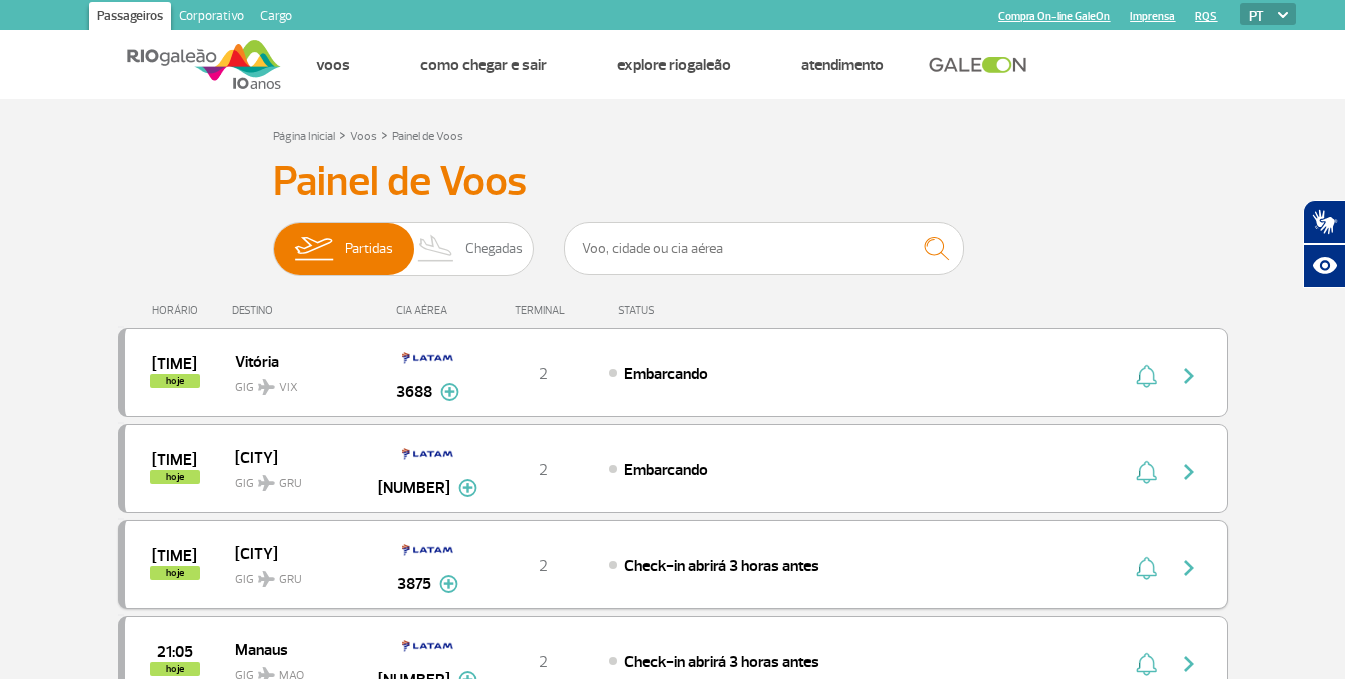 scroll, scrollTop: 200, scrollLeft: 0, axis: vertical 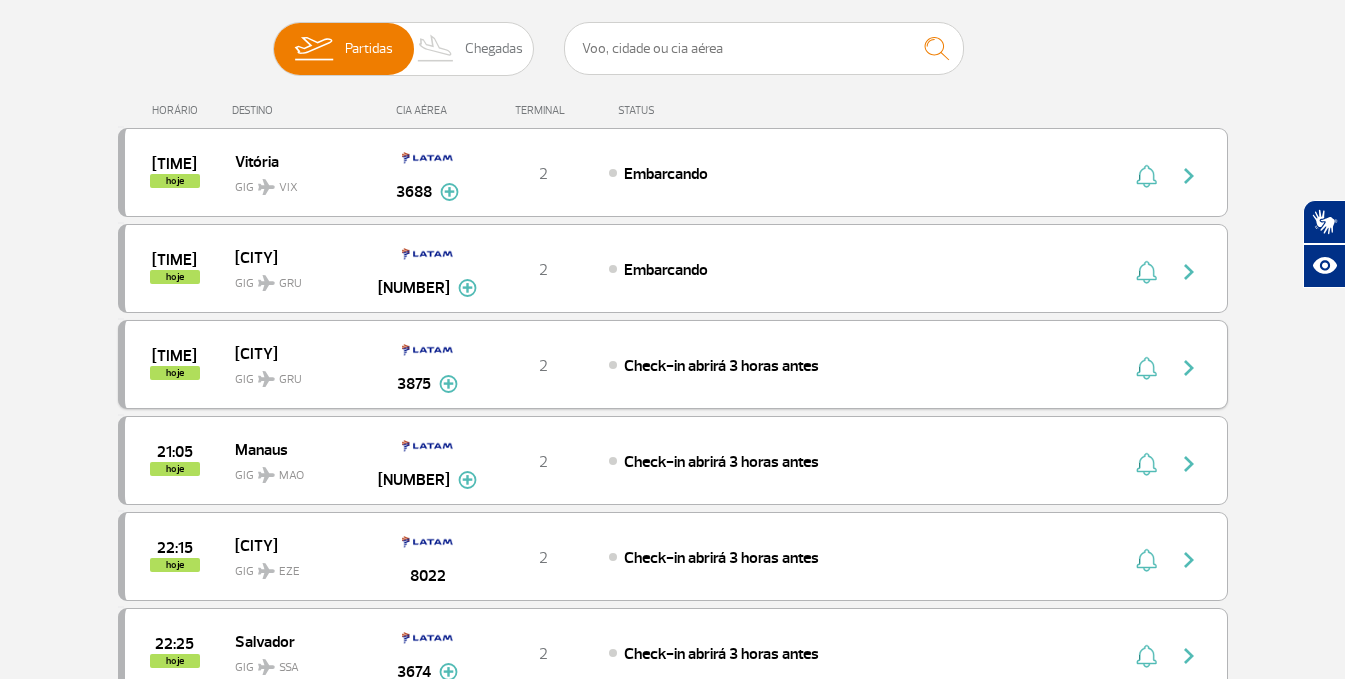 click on "[CITY]" at bounding box center [299, 353] 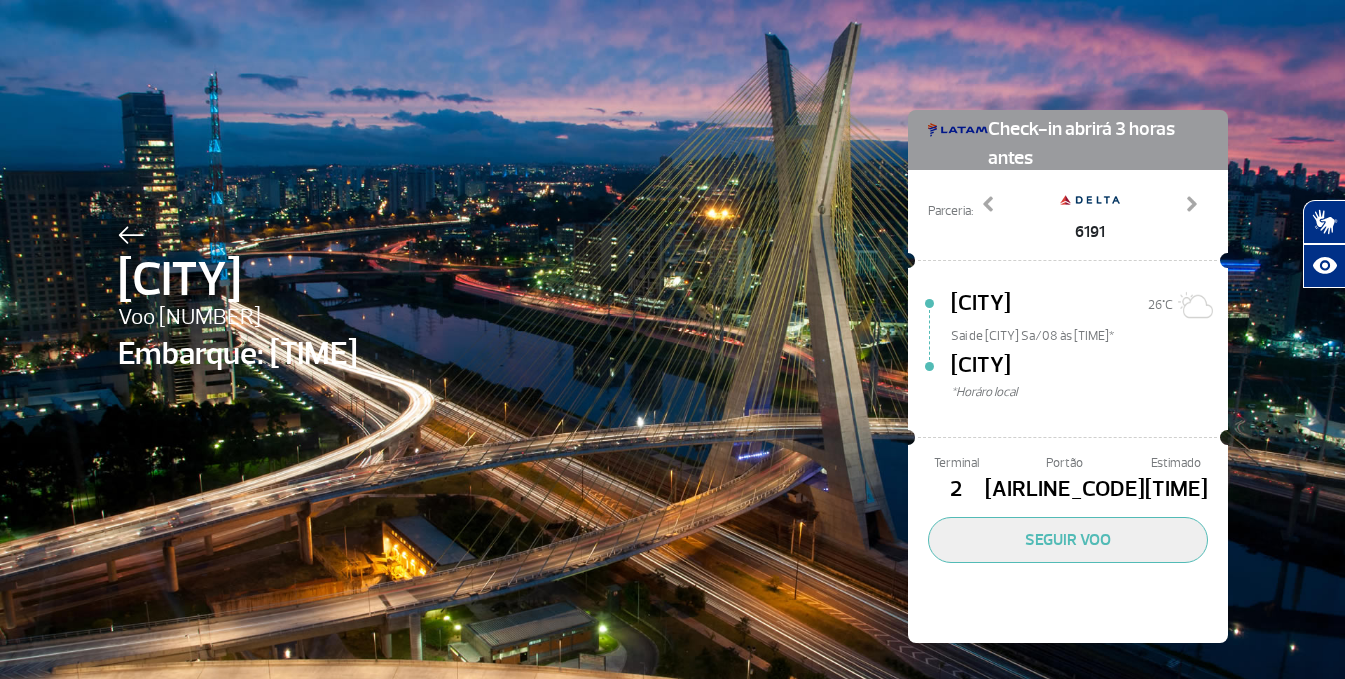 scroll, scrollTop: 0, scrollLeft: 0, axis: both 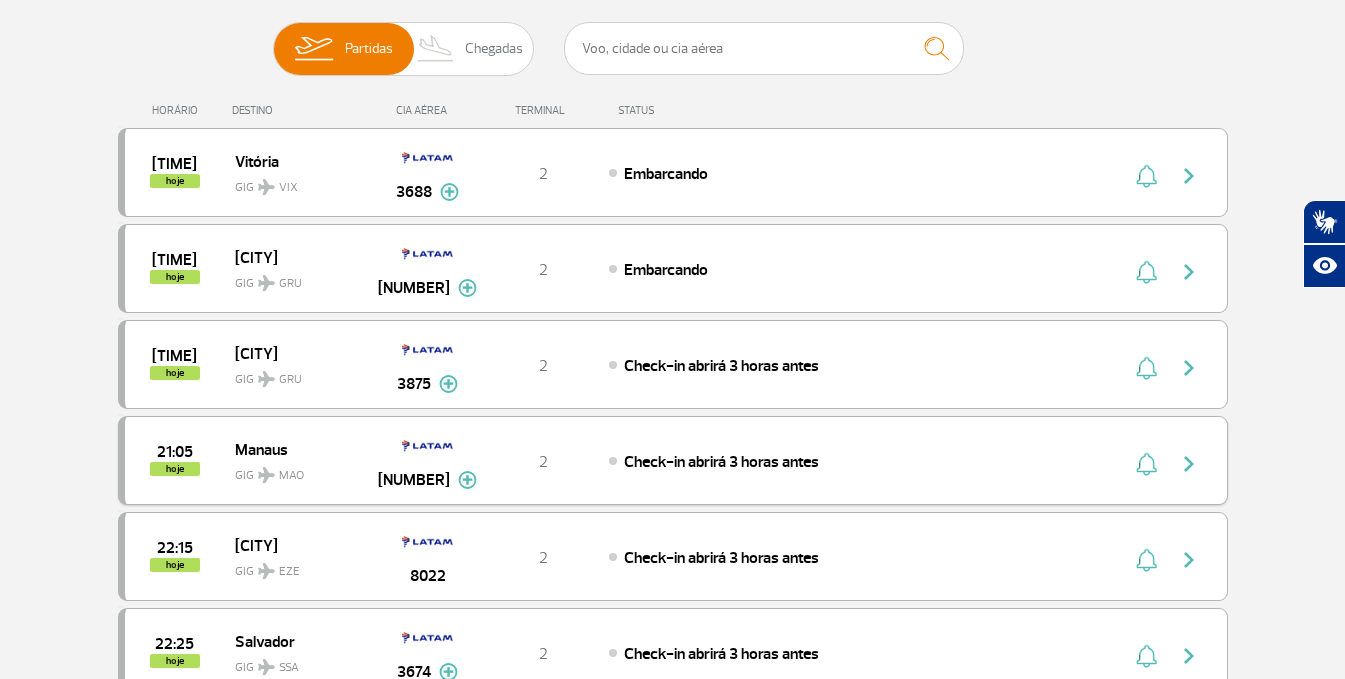 click on "Manaus" at bounding box center (299, 449) 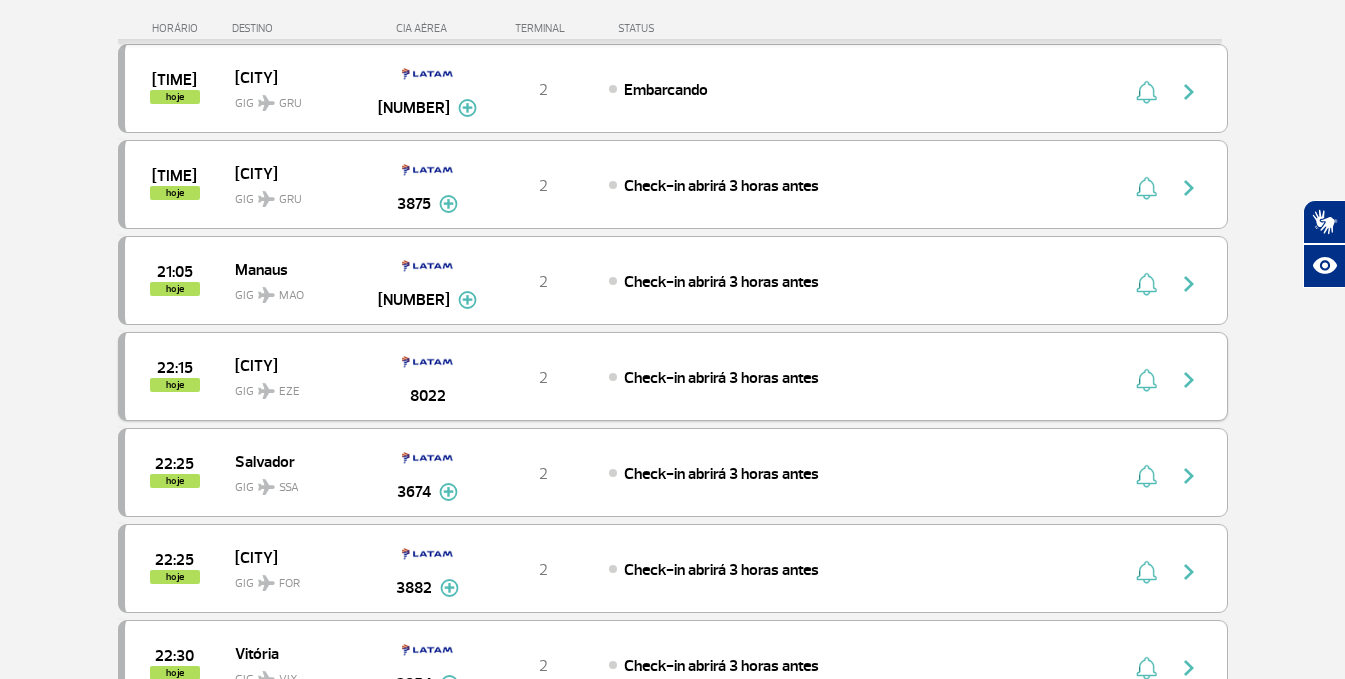 scroll, scrollTop: 400, scrollLeft: 0, axis: vertical 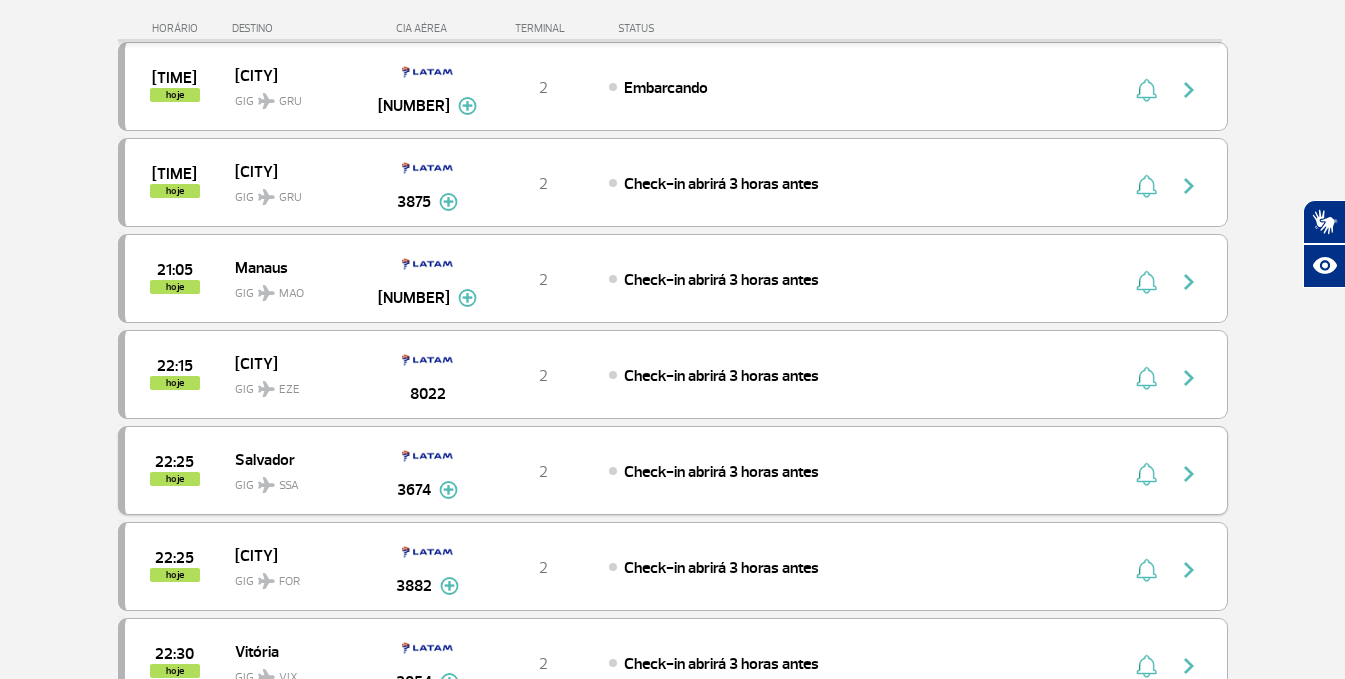 click on "Salvador" at bounding box center (299, 459) 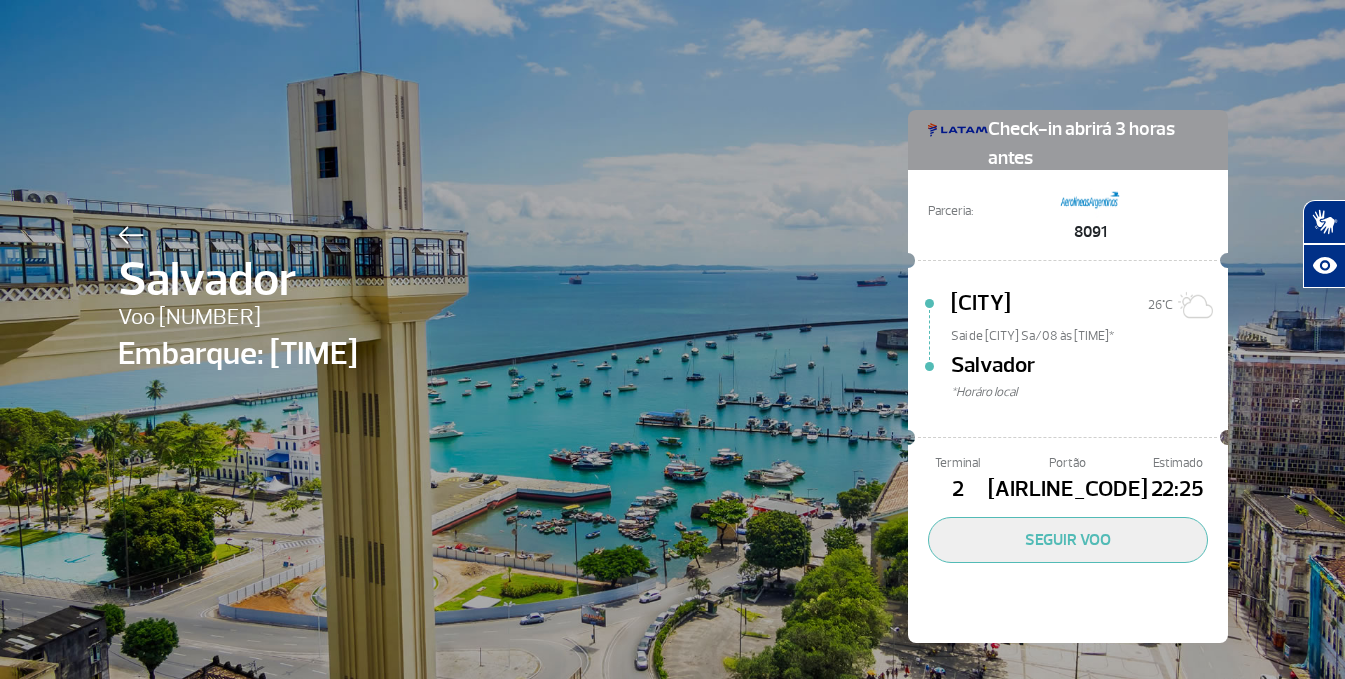 scroll, scrollTop: 0, scrollLeft: 0, axis: both 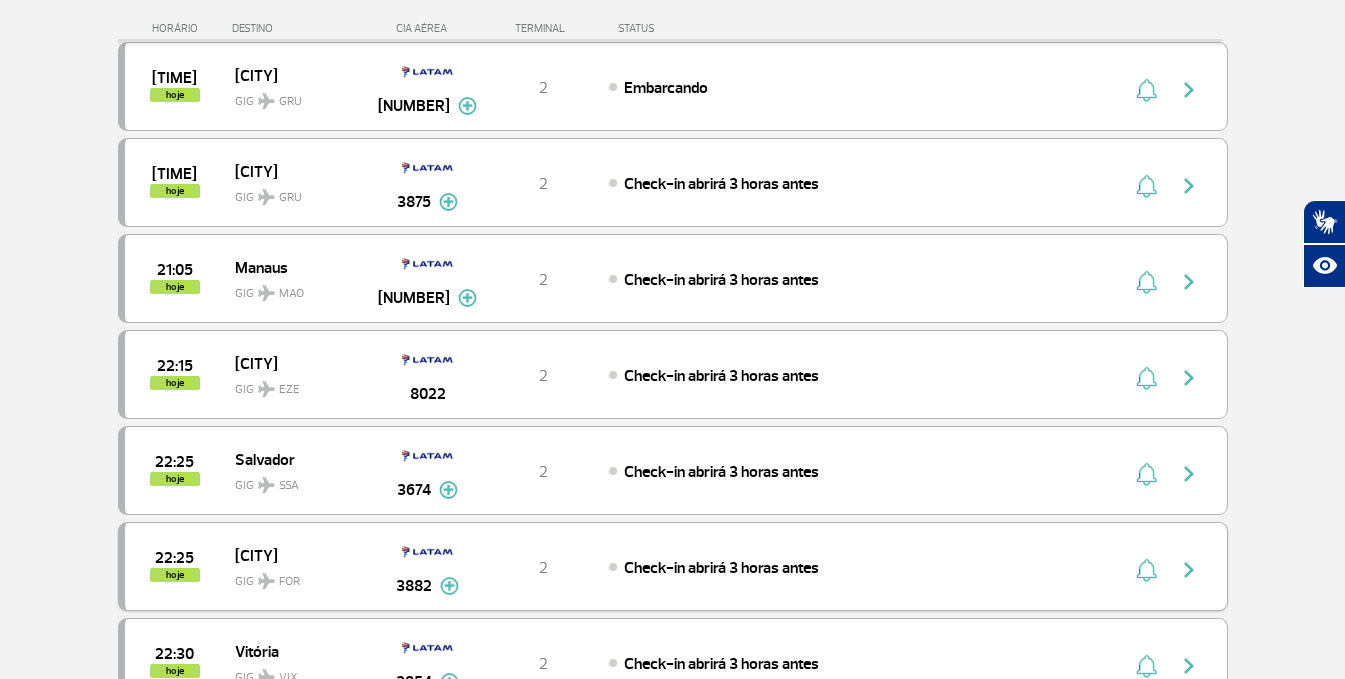 click on "[TIME] hoje" at bounding box center [180, 566] 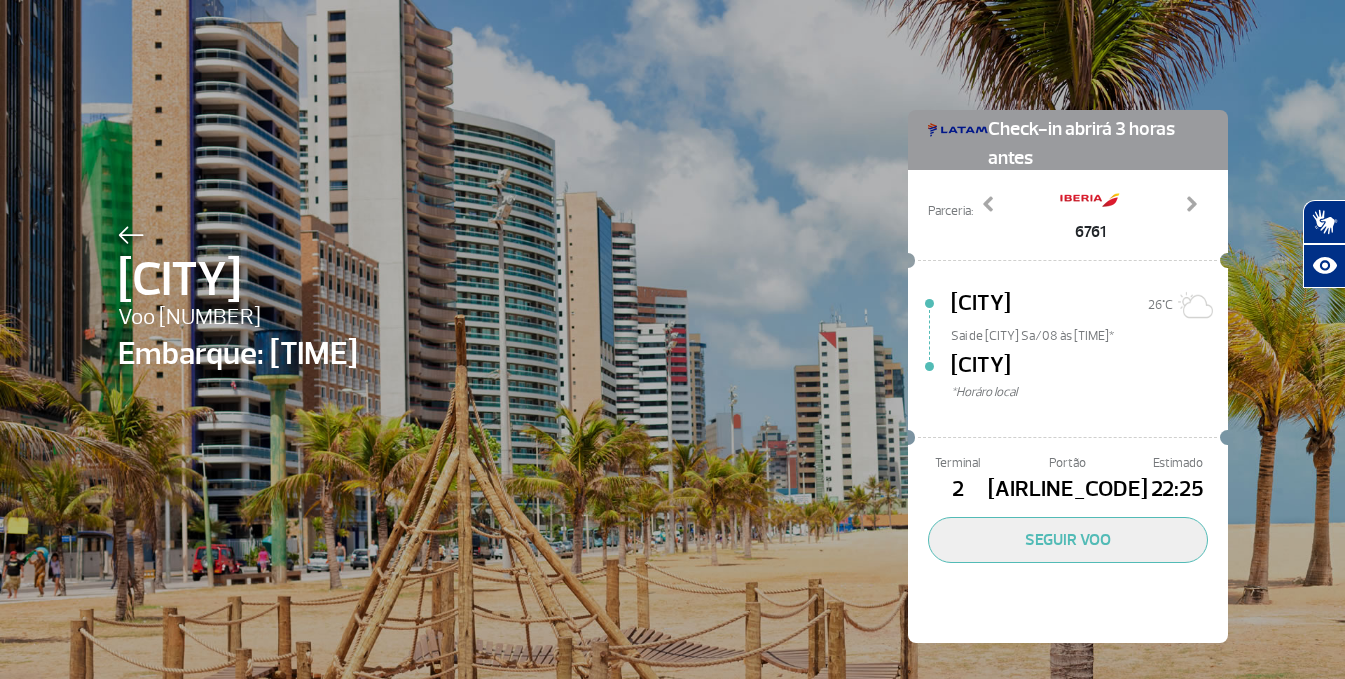 scroll, scrollTop: 0, scrollLeft: 0, axis: both 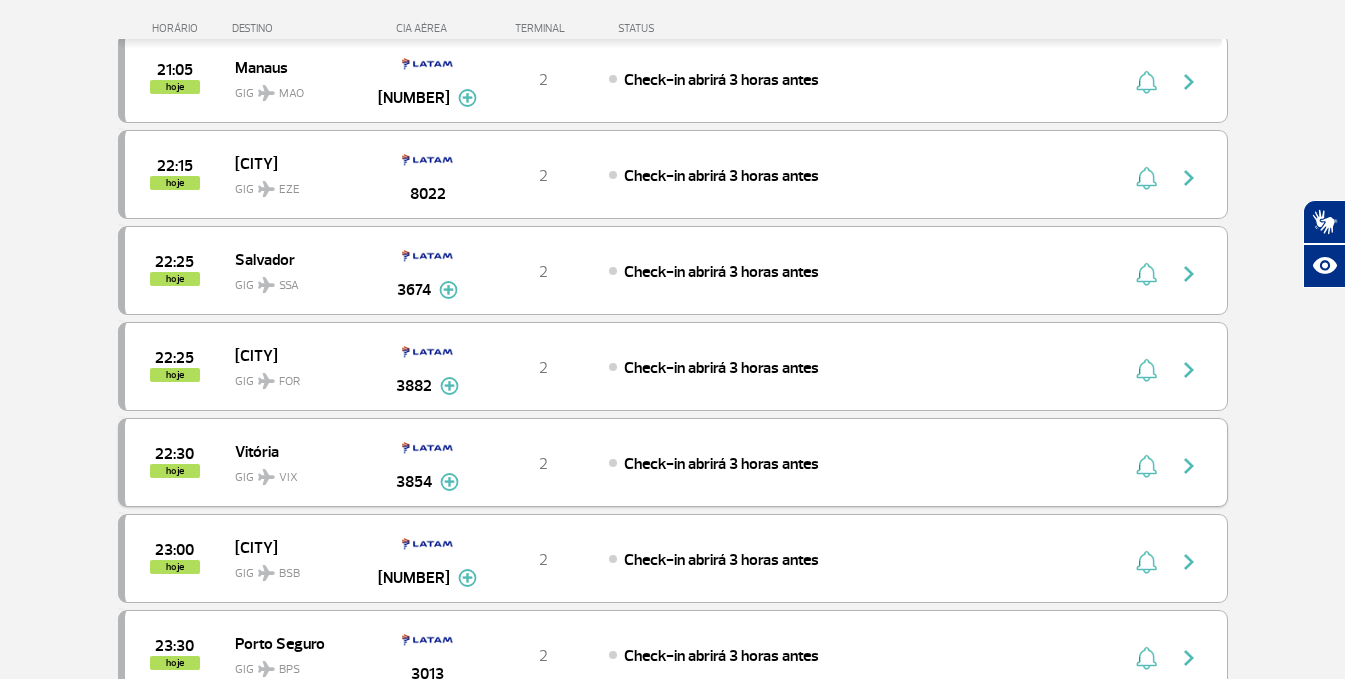 click at bounding box center [427, 448] 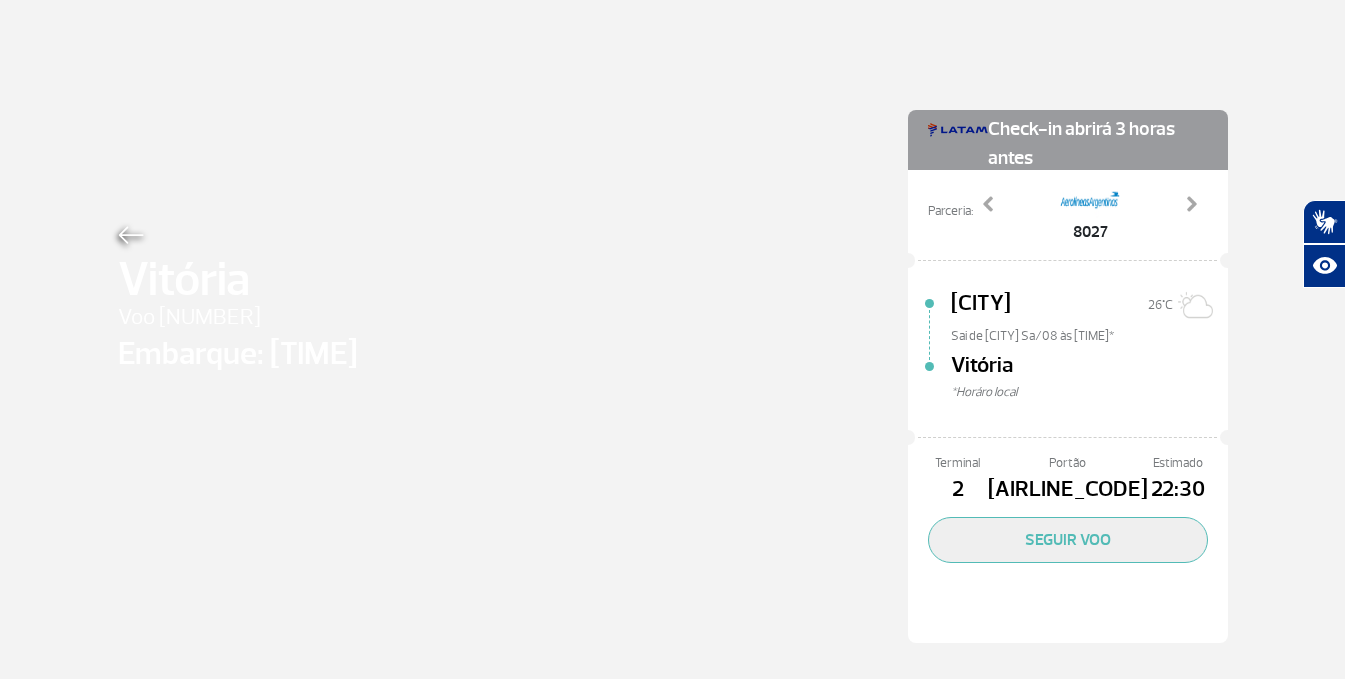 scroll, scrollTop: 0, scrollLeft: 0, axis: both 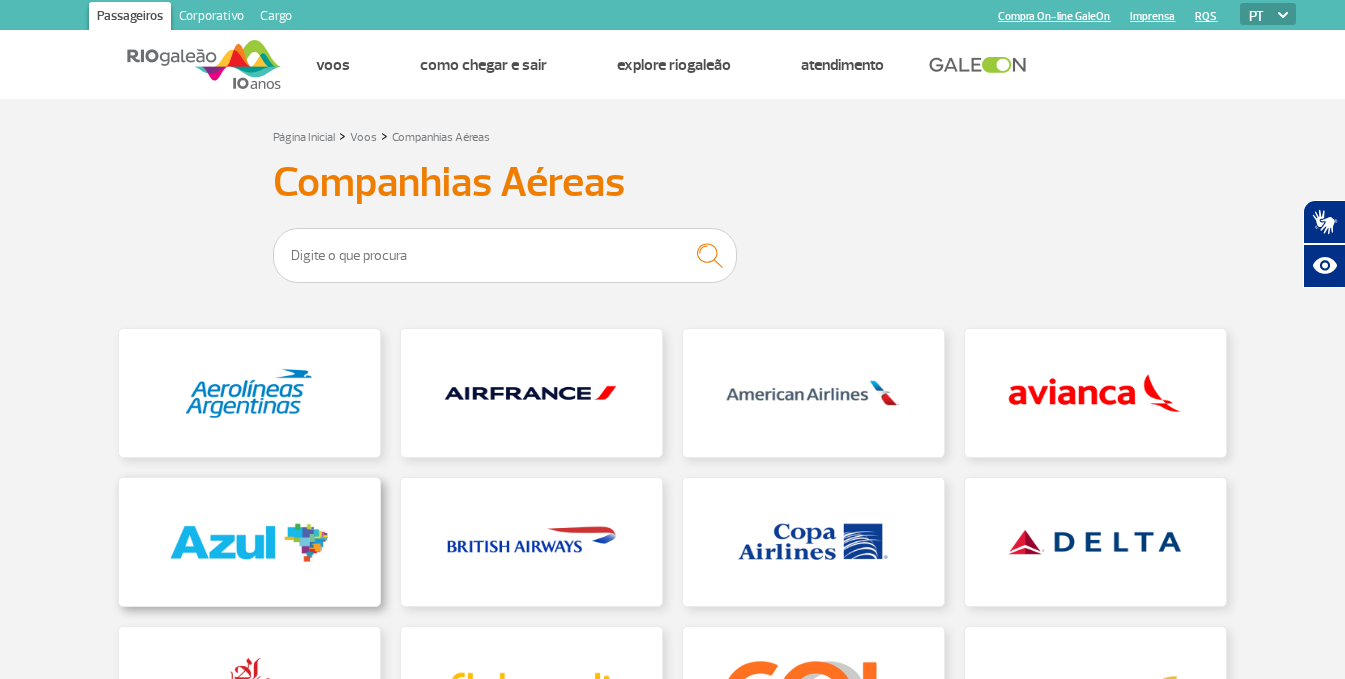 click at bounding box center (249, 542) 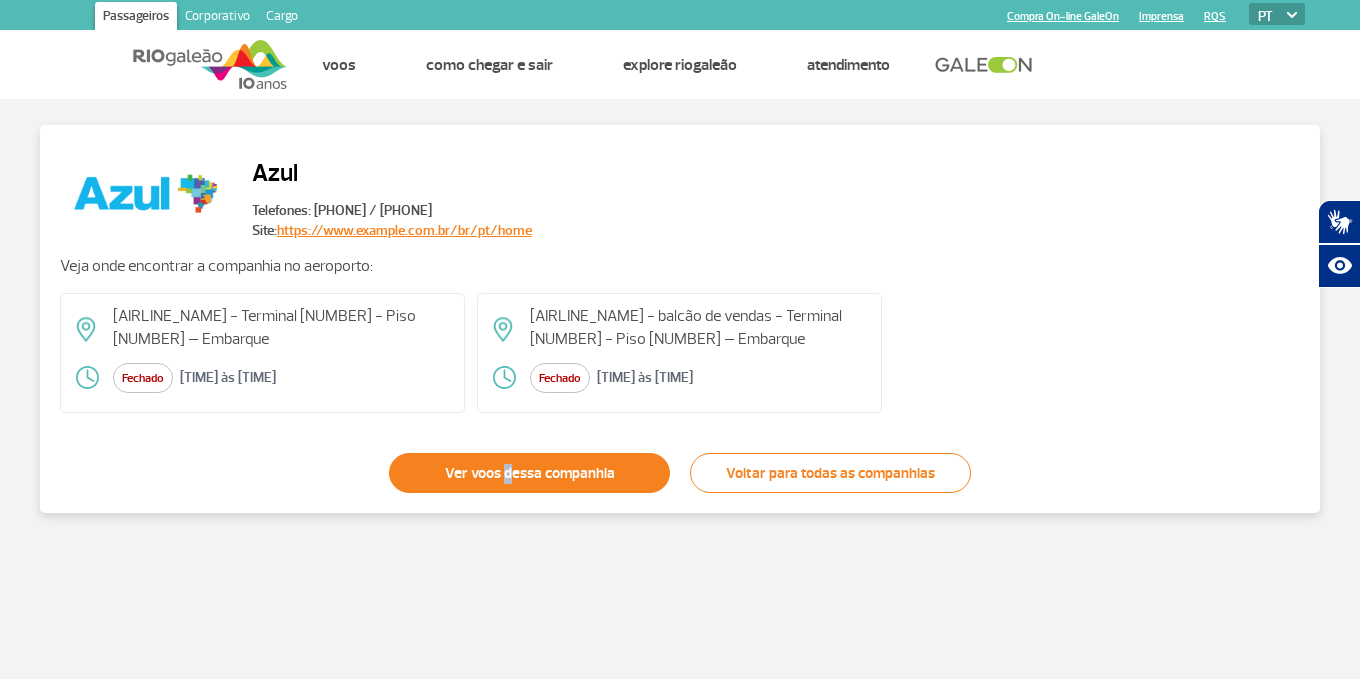 click on "Ver voos dessa companhia" at bounding box center [529, 473] 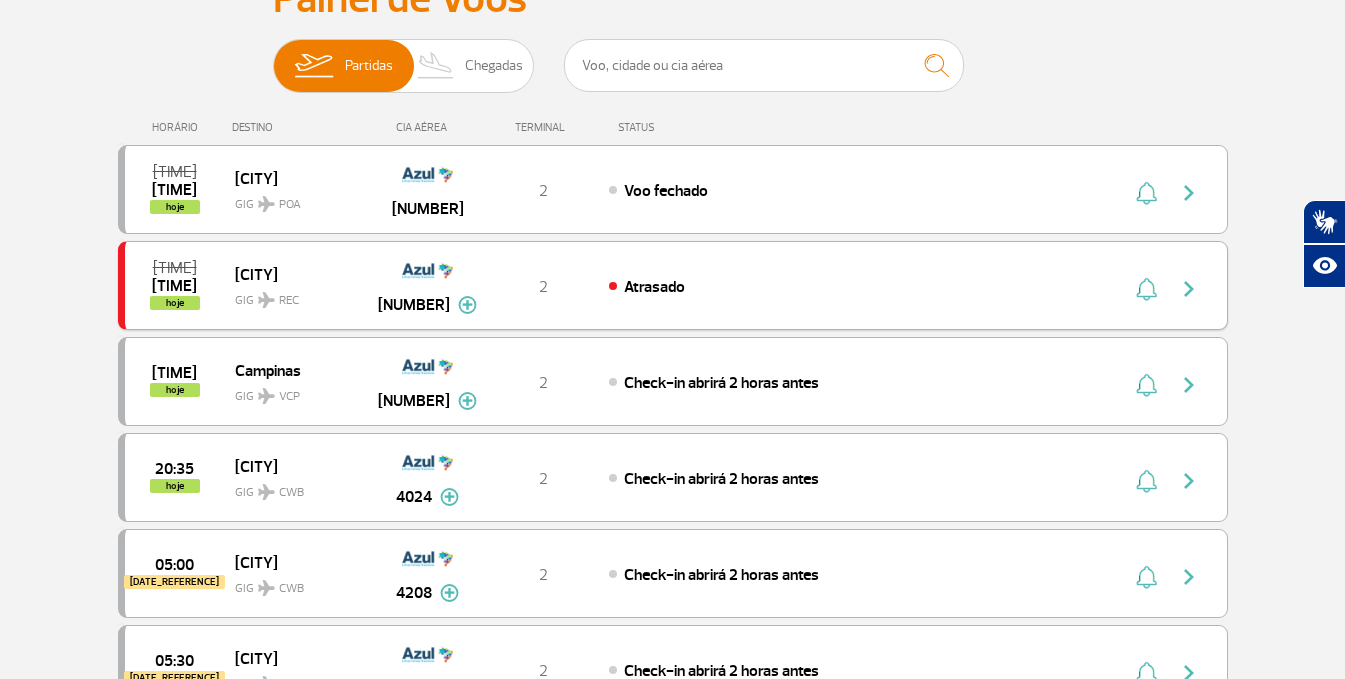 scroll, scrollTop: 200, scrollLeft: 0, axis: vertical 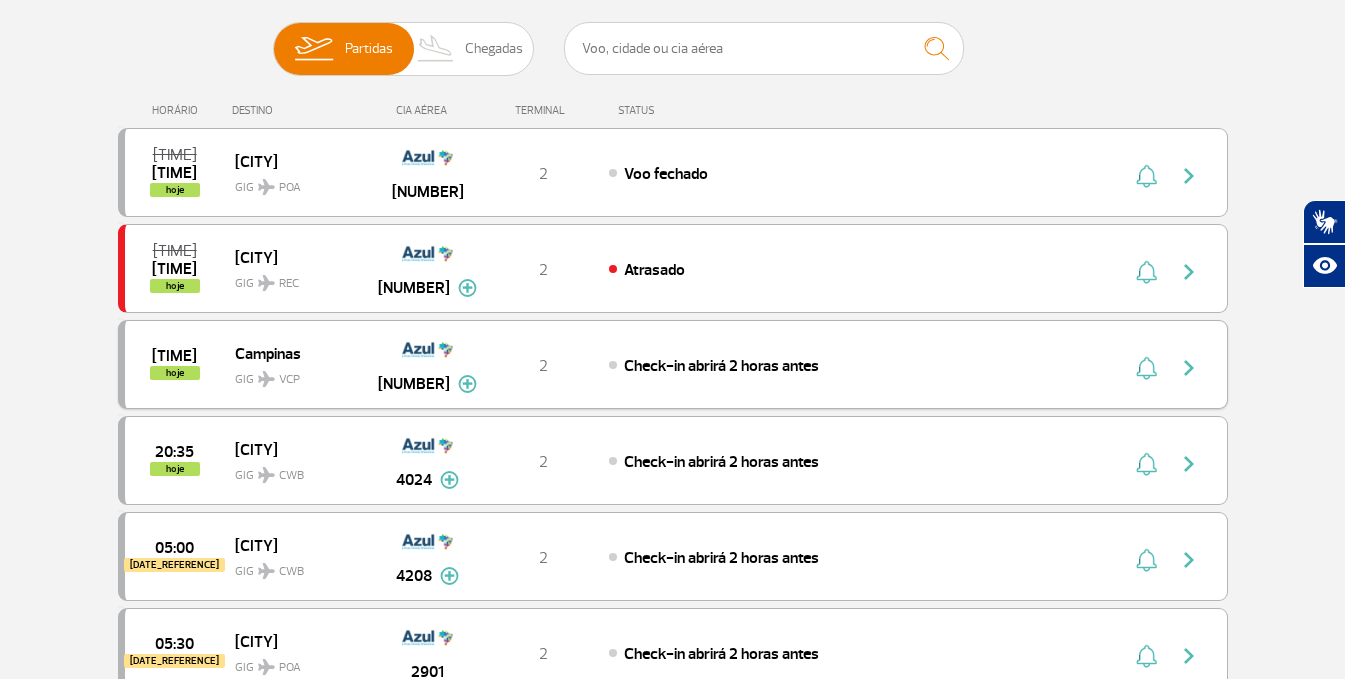 click on "[CITY]: [TIME] [CITY] [CITY] [NUMBER] [NUMBER] Check-in abrirá [TIME_DURATION] antes Parcerias: Alitalia [NUMBER] Alitalia [NUMBER] COPA Airlines [NUMBER] United Airlines [NUMBER] United Airlines [NUMBER] United Airlines [NUMBER]" at bounding box center [673, 364] 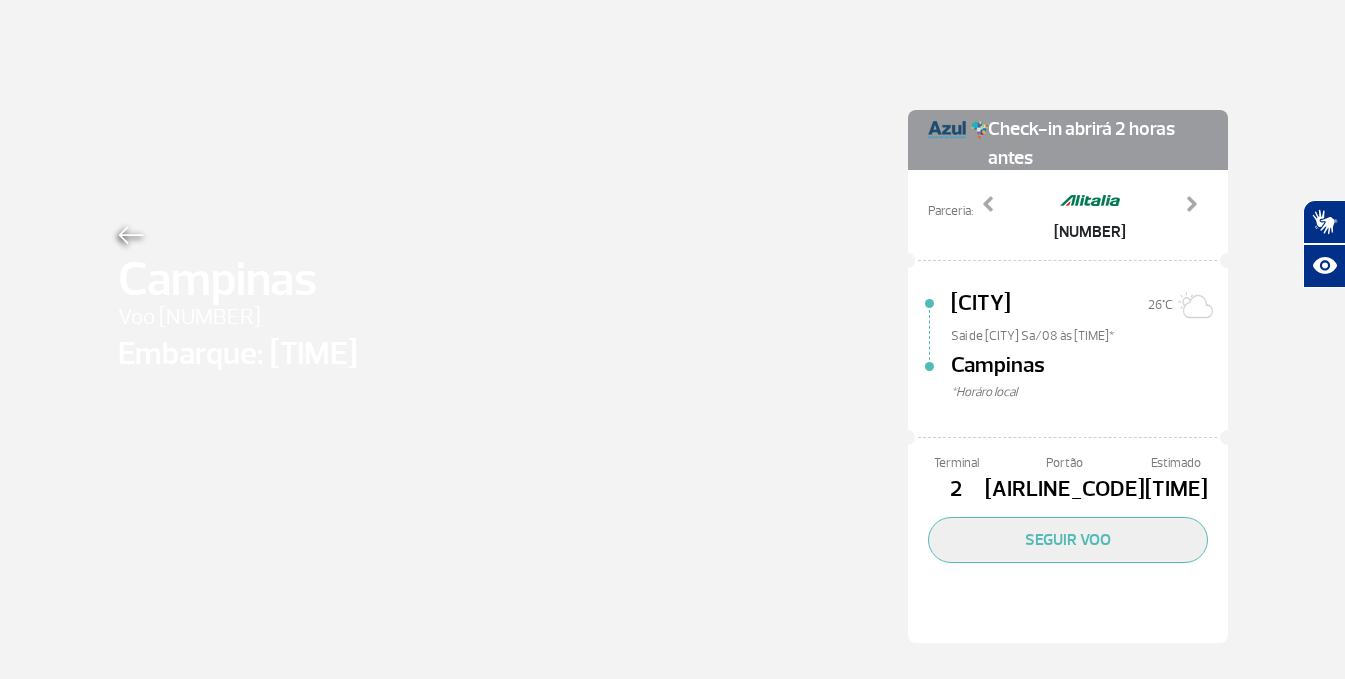 scroll, scrollTop: 0, scrollLeft: 0, axis: both 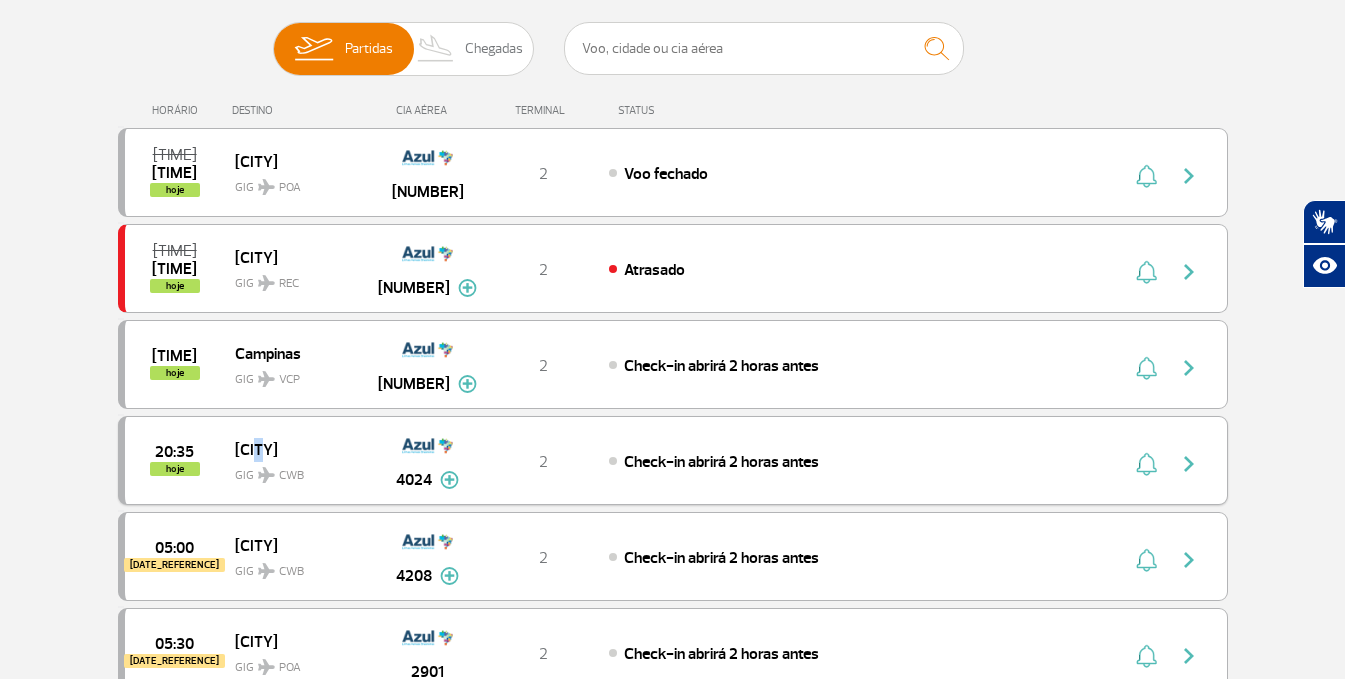 click on "[CITY]" at bounding box center (299, 449) 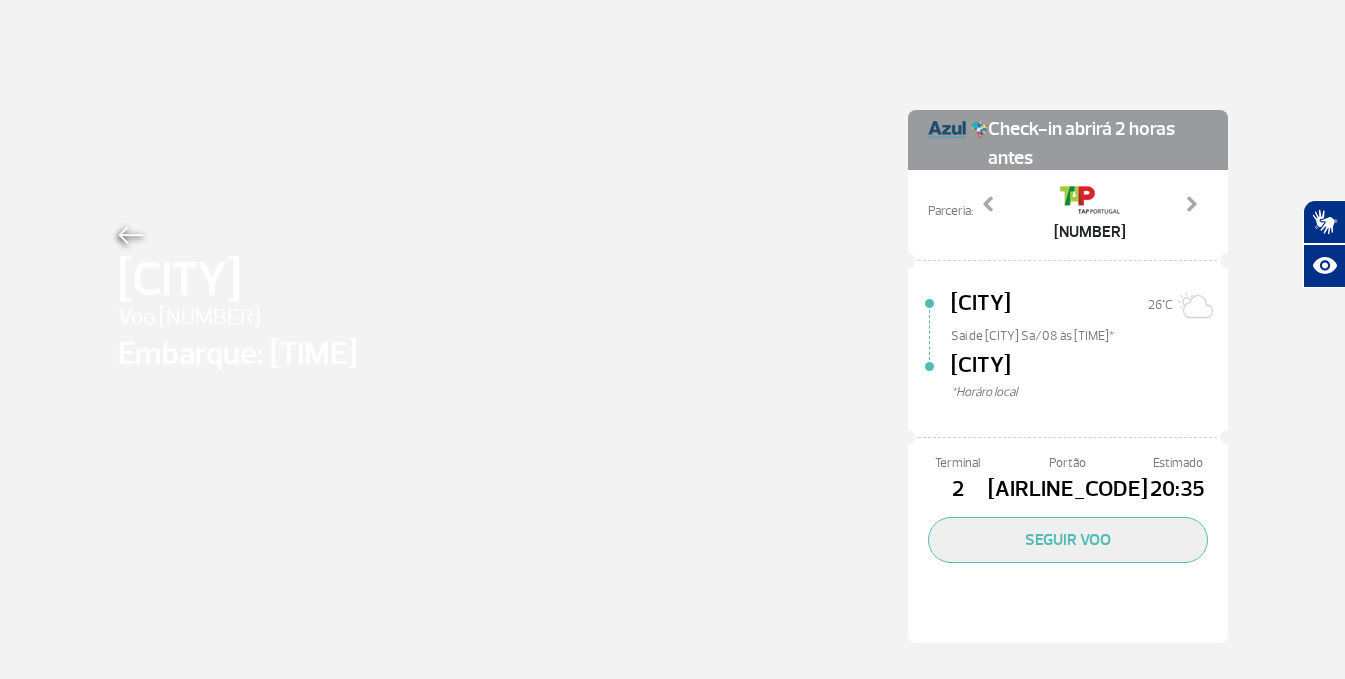 scroll, scrollTop: 0, scrollLeft: 0, axis: both 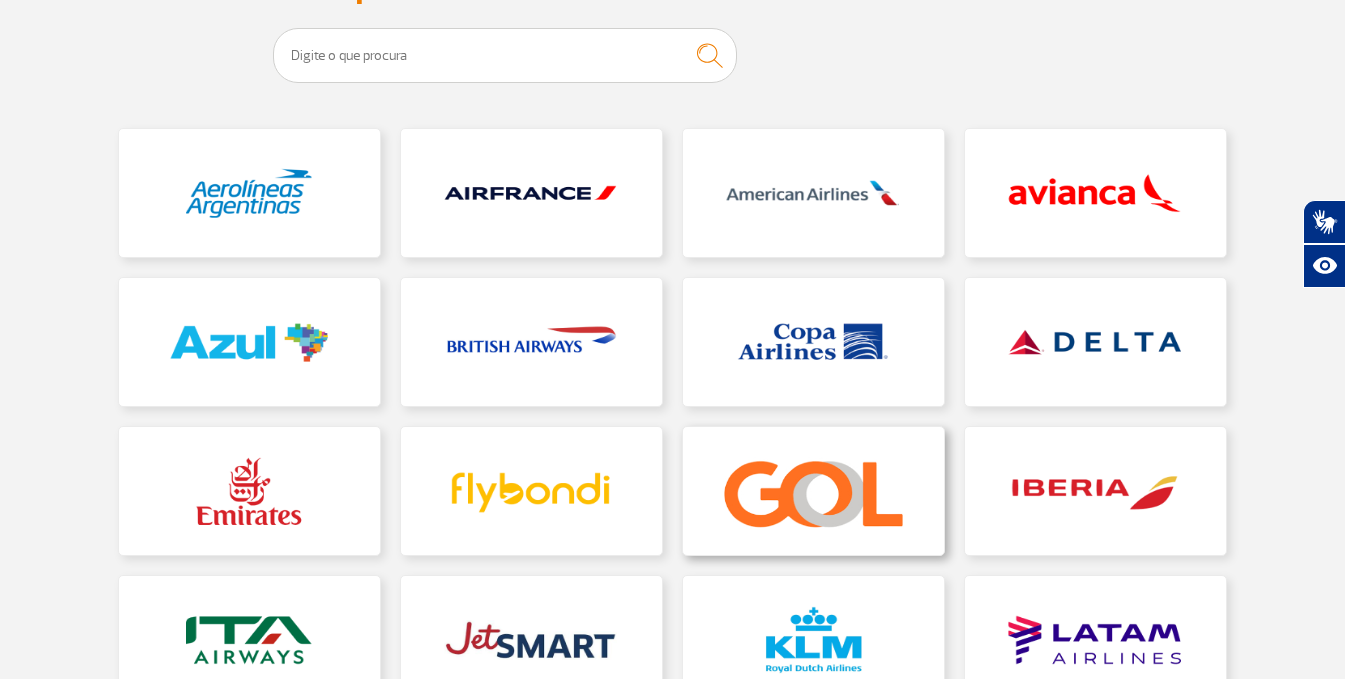click at bounding box center [813, 491] 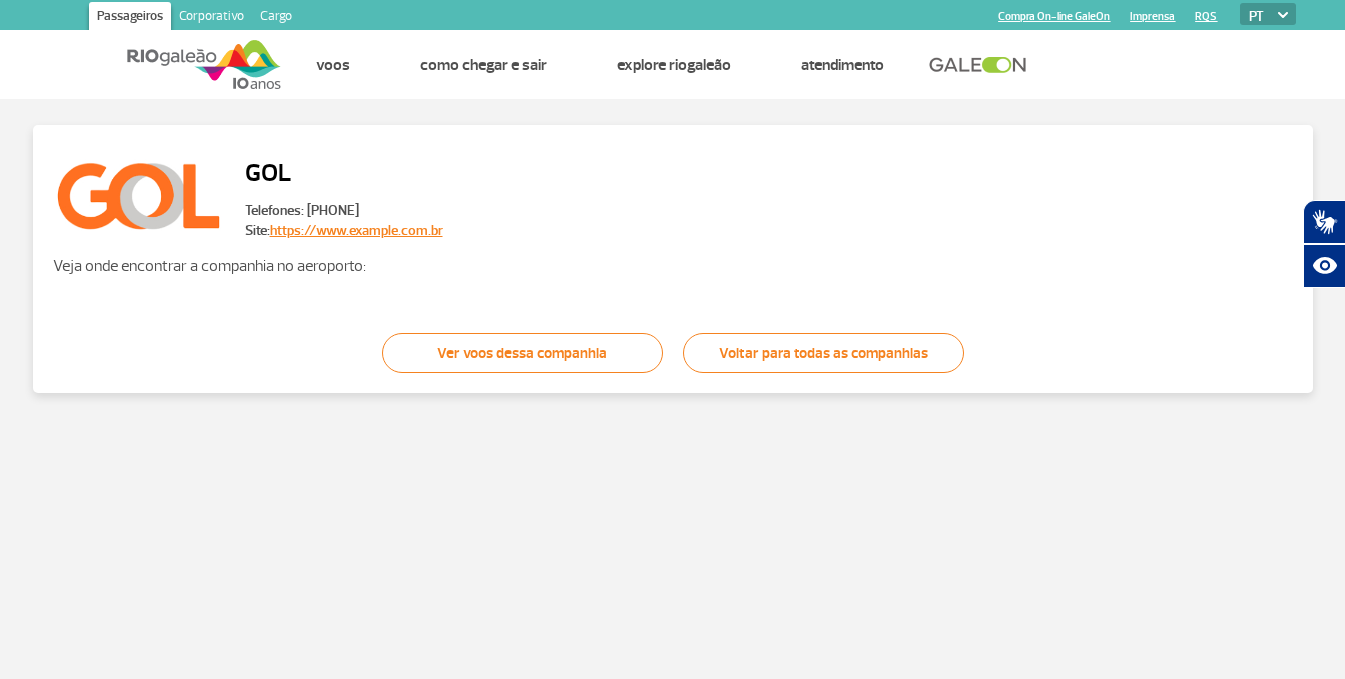 scroll, scrollTop: 0, scrollLeft: 0, axis: both 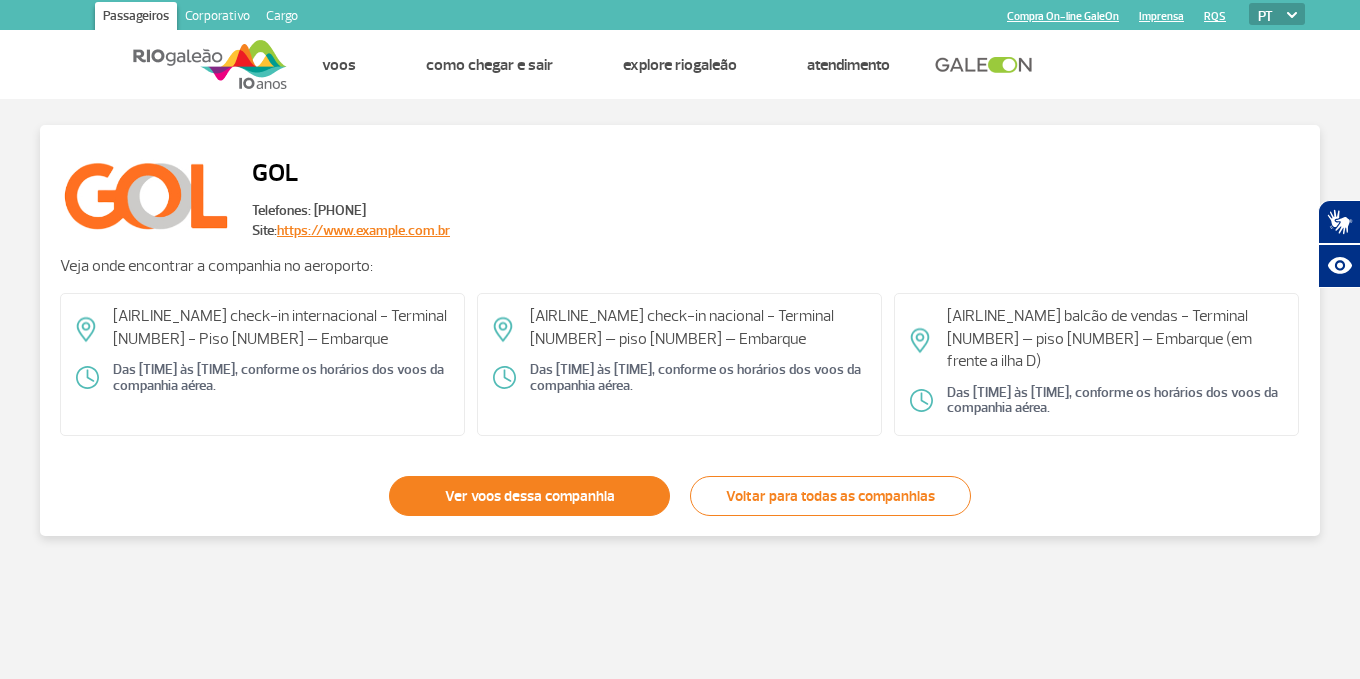 click on "Ver voos dessa companhia" at bounding box center [529, 496] 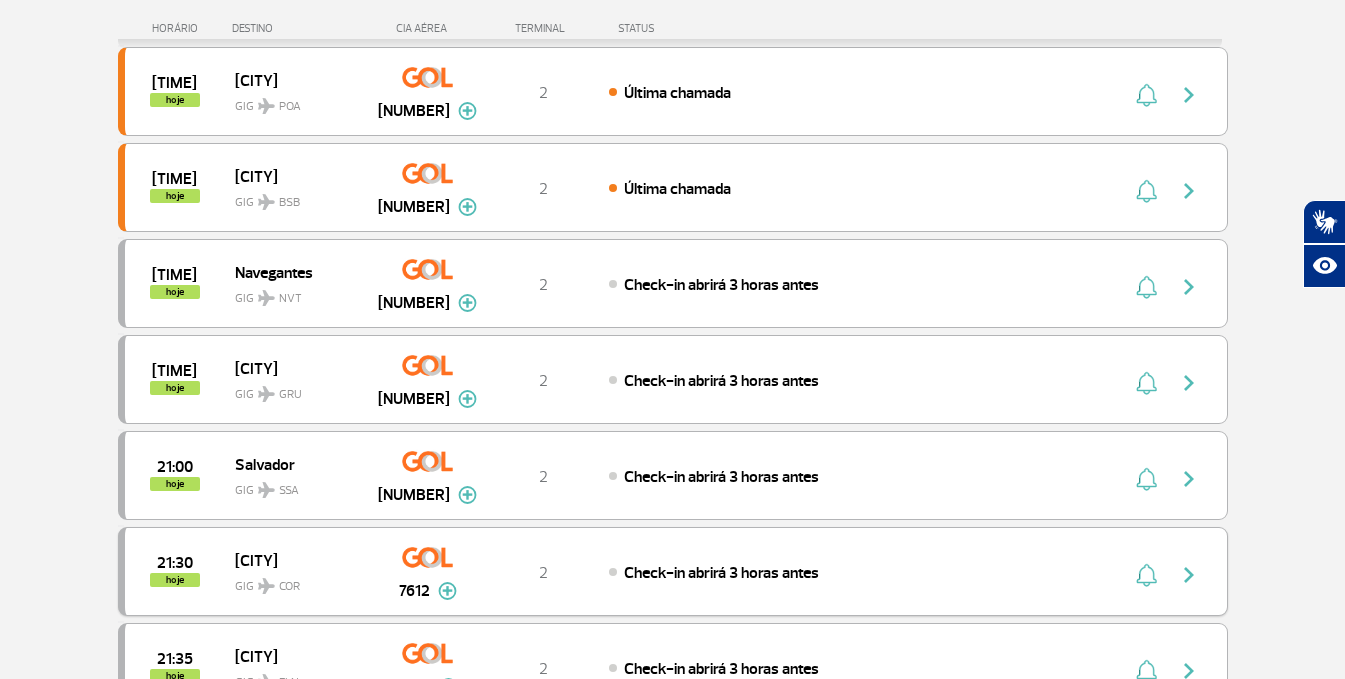 scroll, scrollTop: 300, scrollLeft: 0, axis: vertical 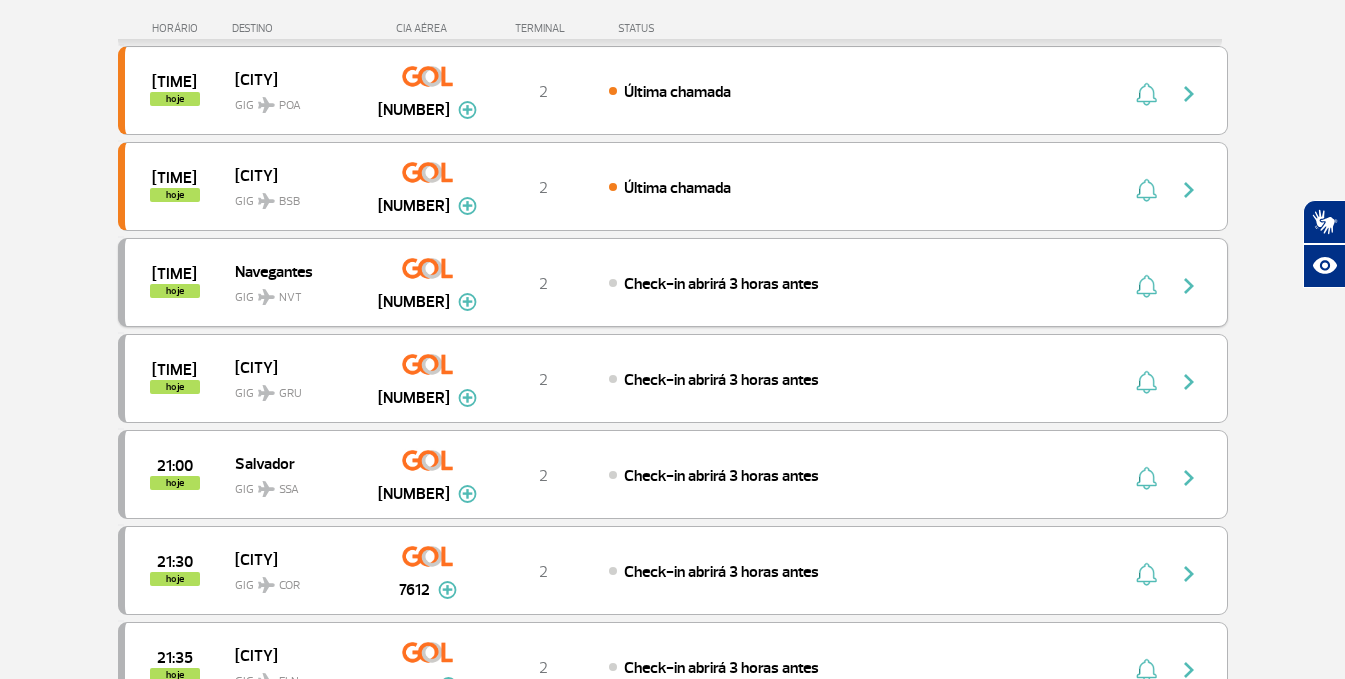 click on "Navegantes" at bounding box center [299, 271] 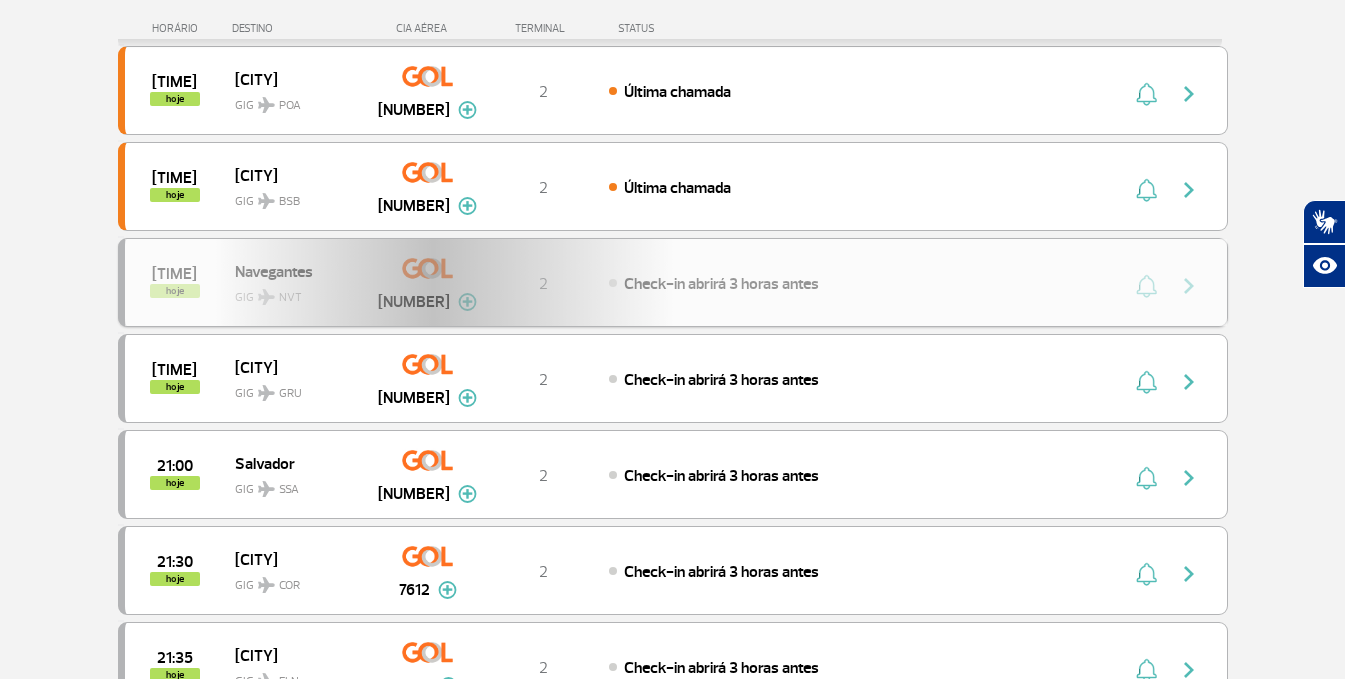 scroll, scrollTop: 0, scrollLeft: 0, axis: both 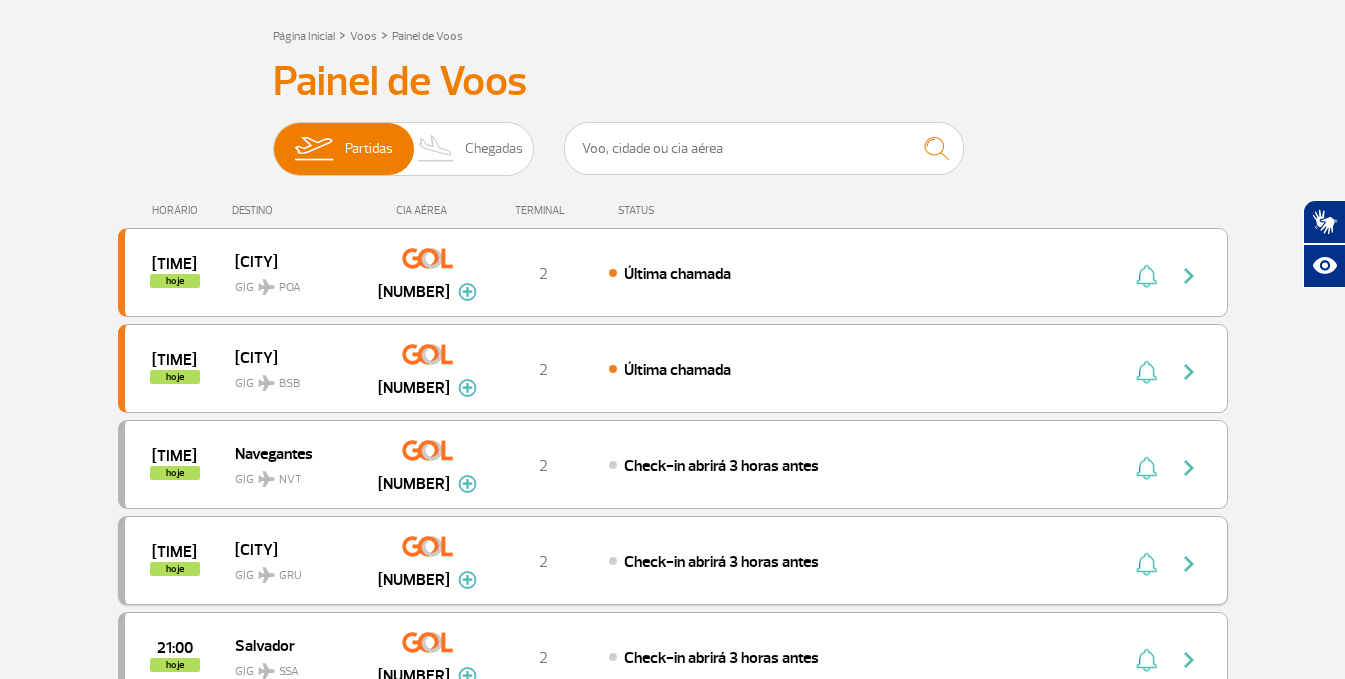 click on "[CITY]" at bounding box center [299, 549] 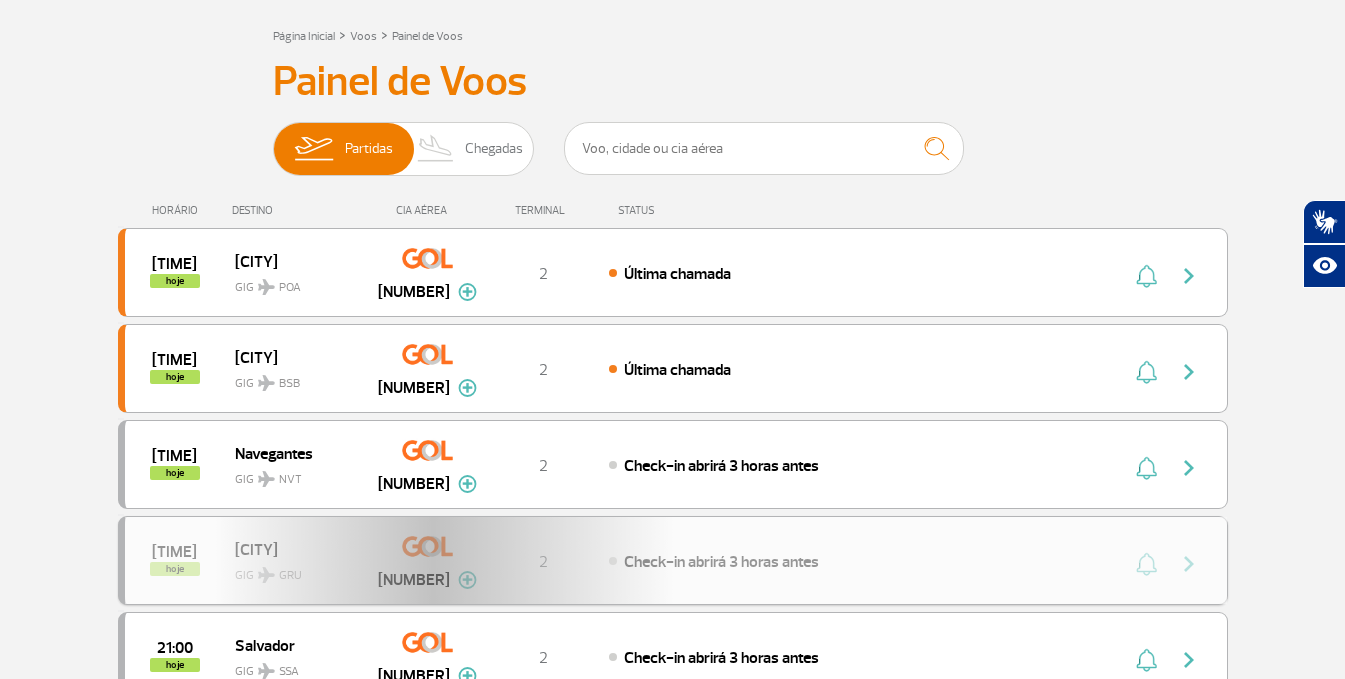 scroll, scrollTop: 0, scrollLeft: 0, axis: both 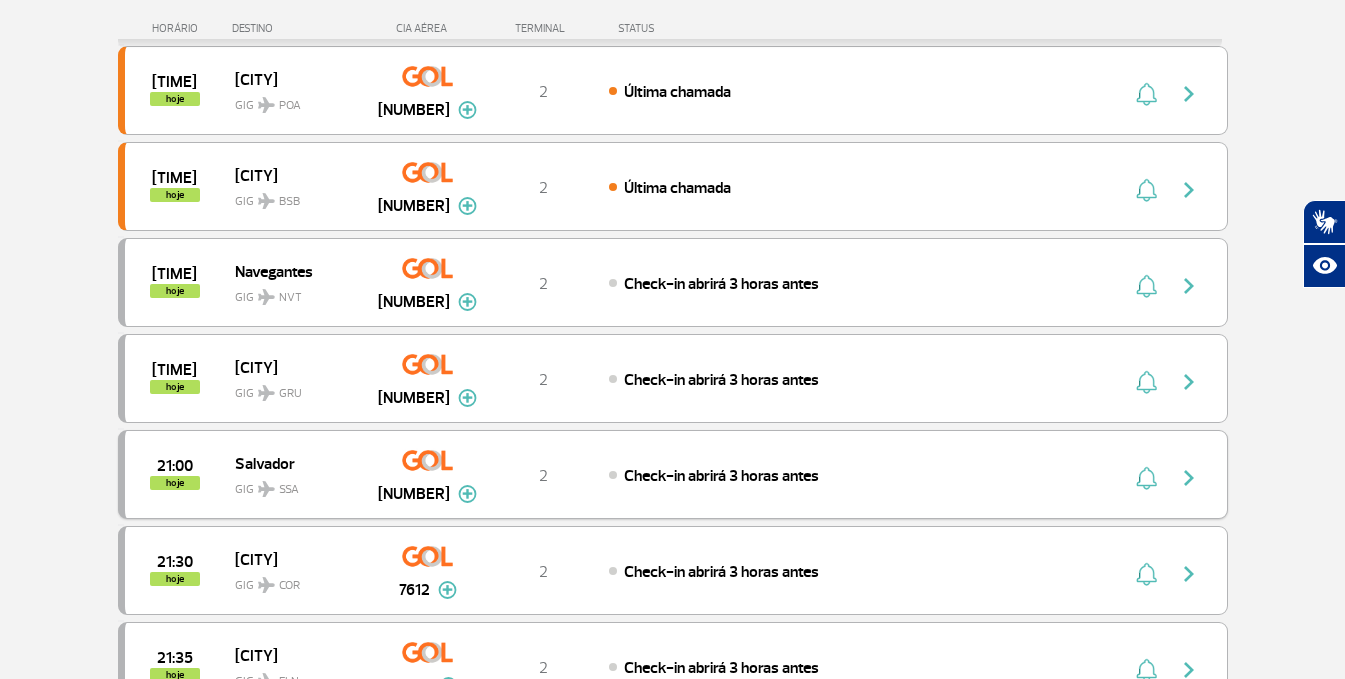 click on "[TIME] [DATE_REFERENCE]" at bounding box center [180, 474] 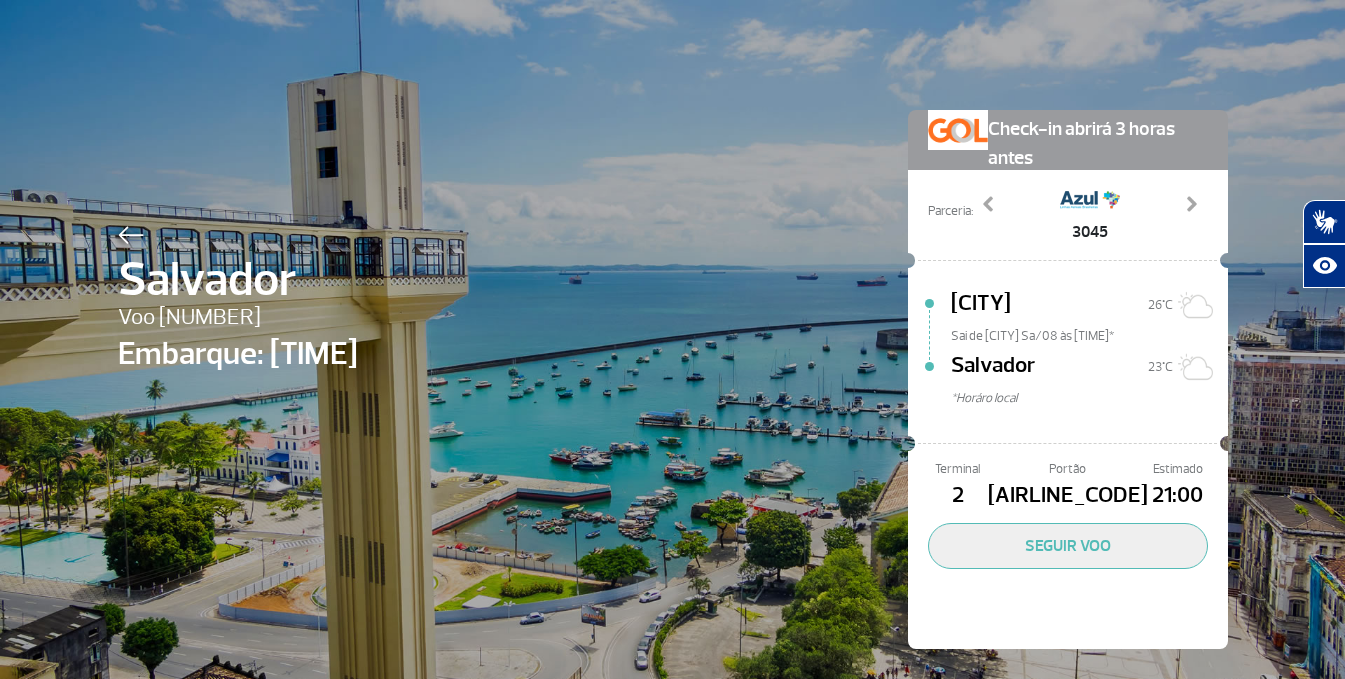 scroll, scrollTop: 0, scrollLeft: 0, axis: both 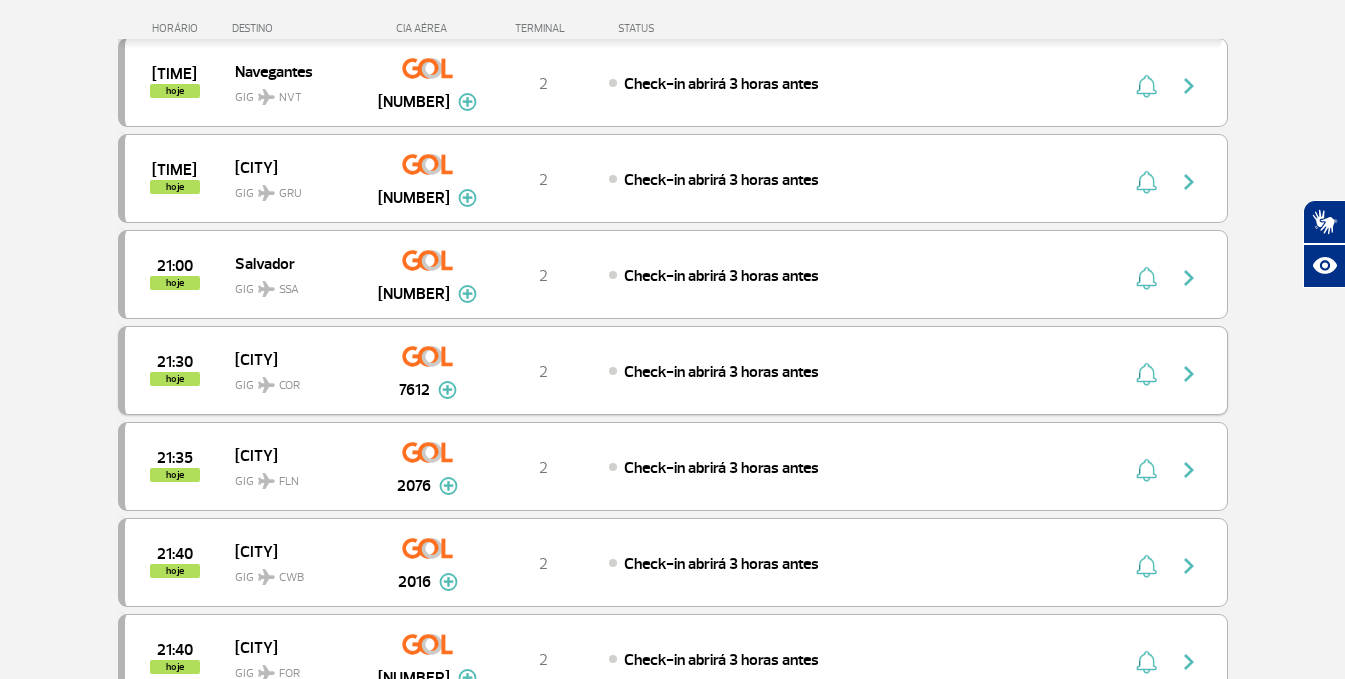 click on "GIG  COR" at bounding box center (299, 380) 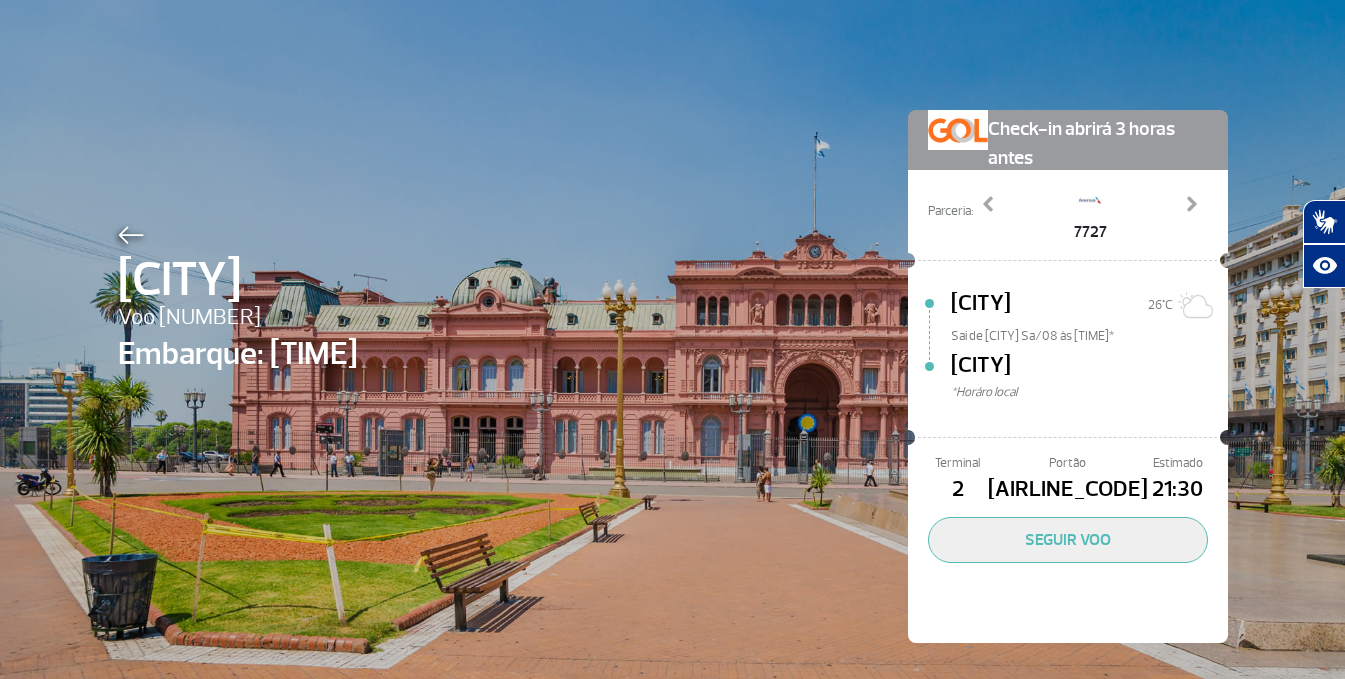 scroll, scrollTop: 0, scrollLeft: 0, axis: both 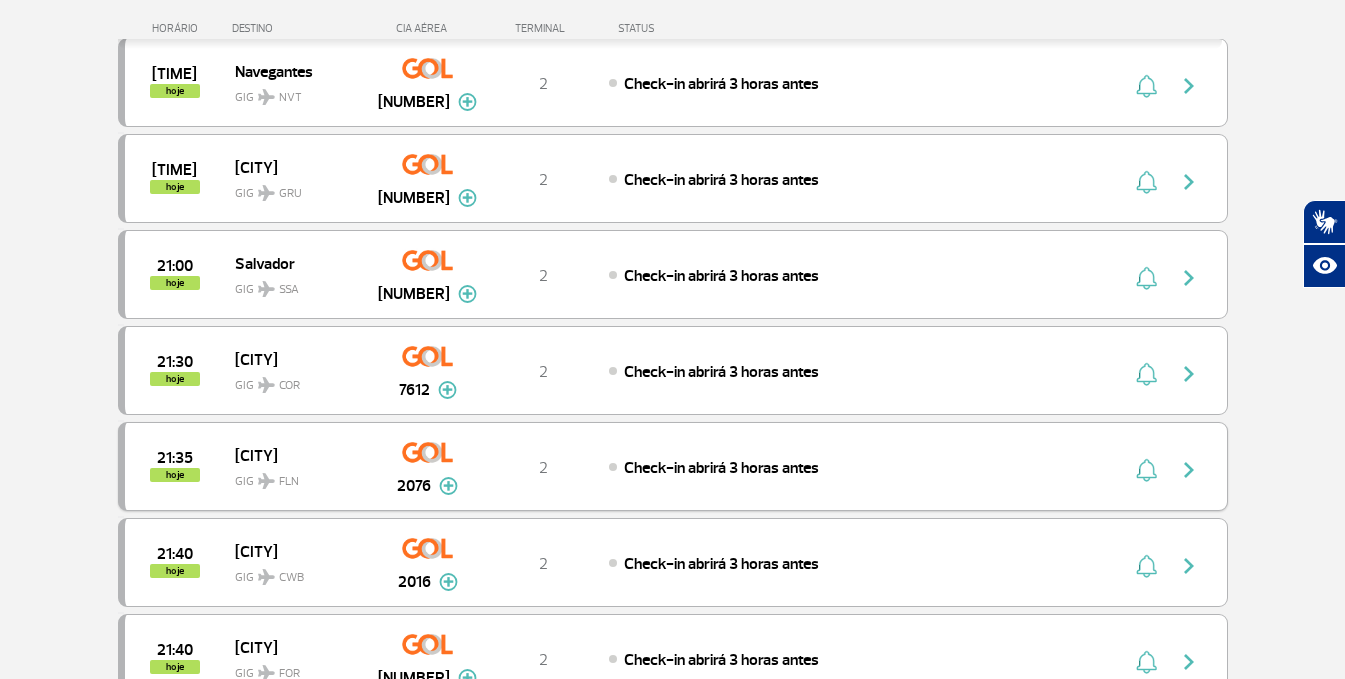 click on "[CITY]" at bounding box center (299, 455) 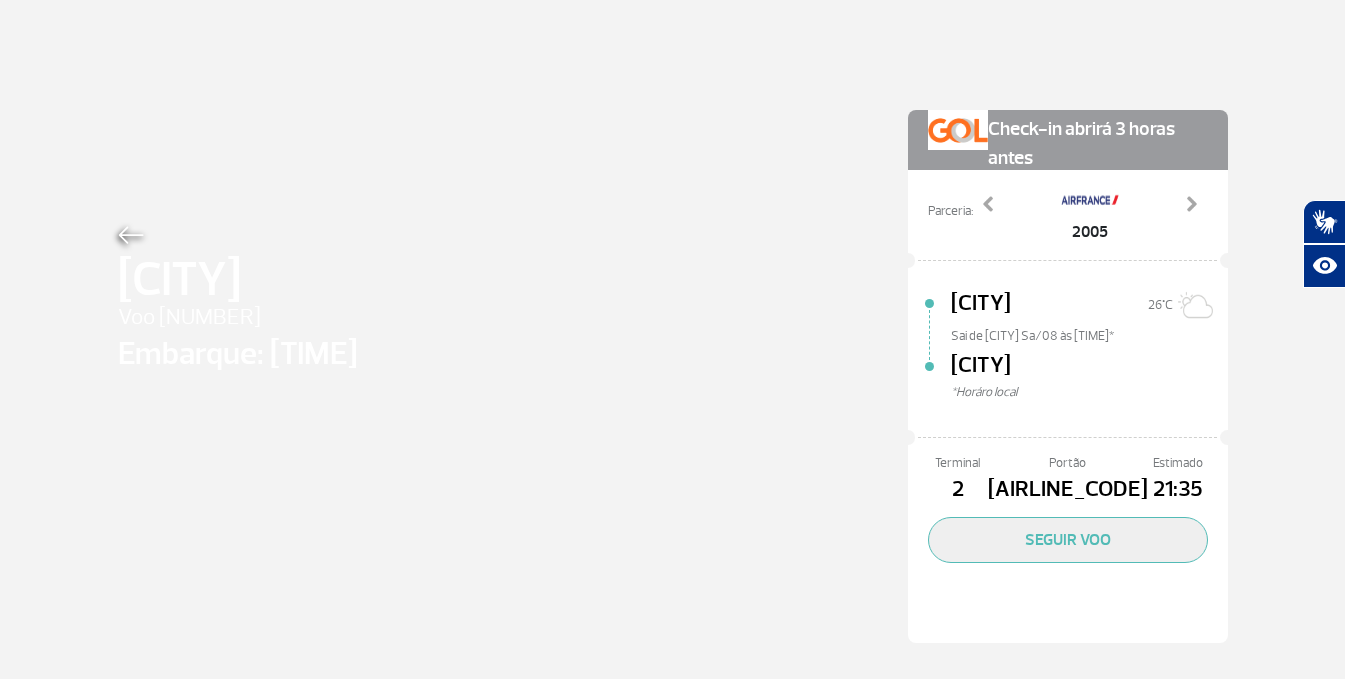 scroll, scrollTop: 0, scrollLeft: 0, axis: both 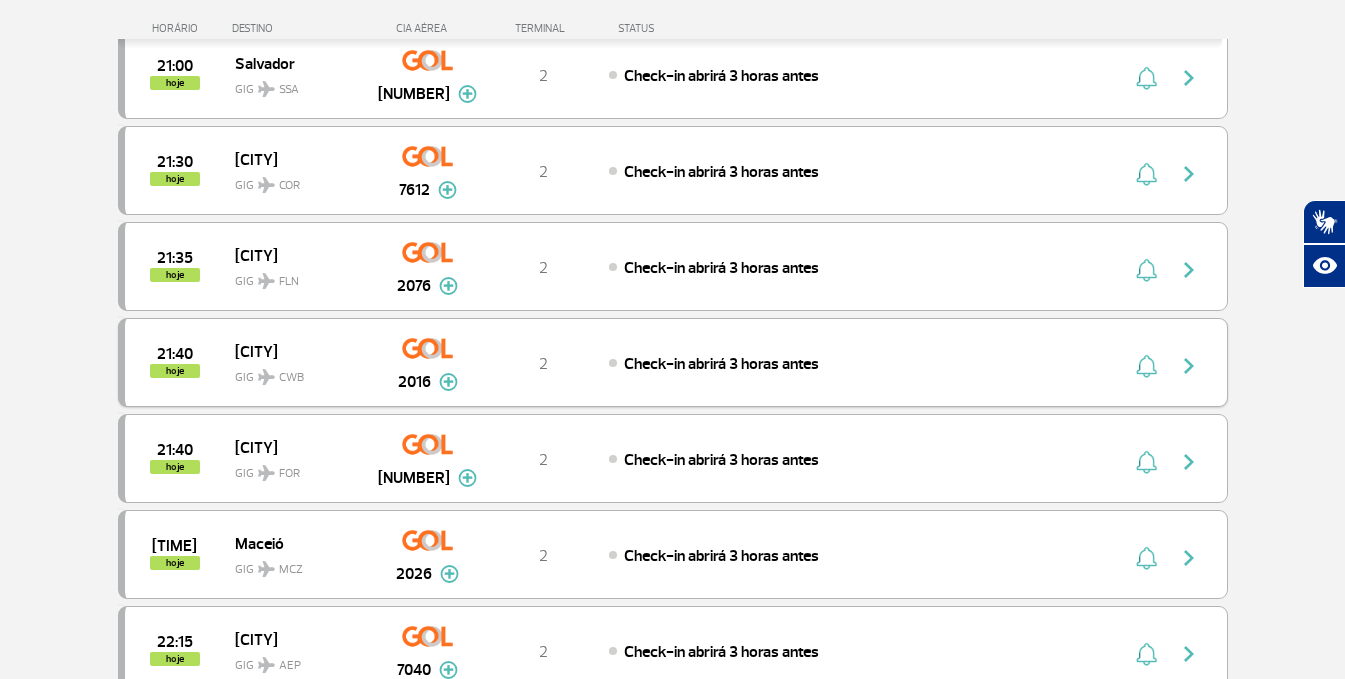 click on "[CITY]" at bounding box center [299, 351] 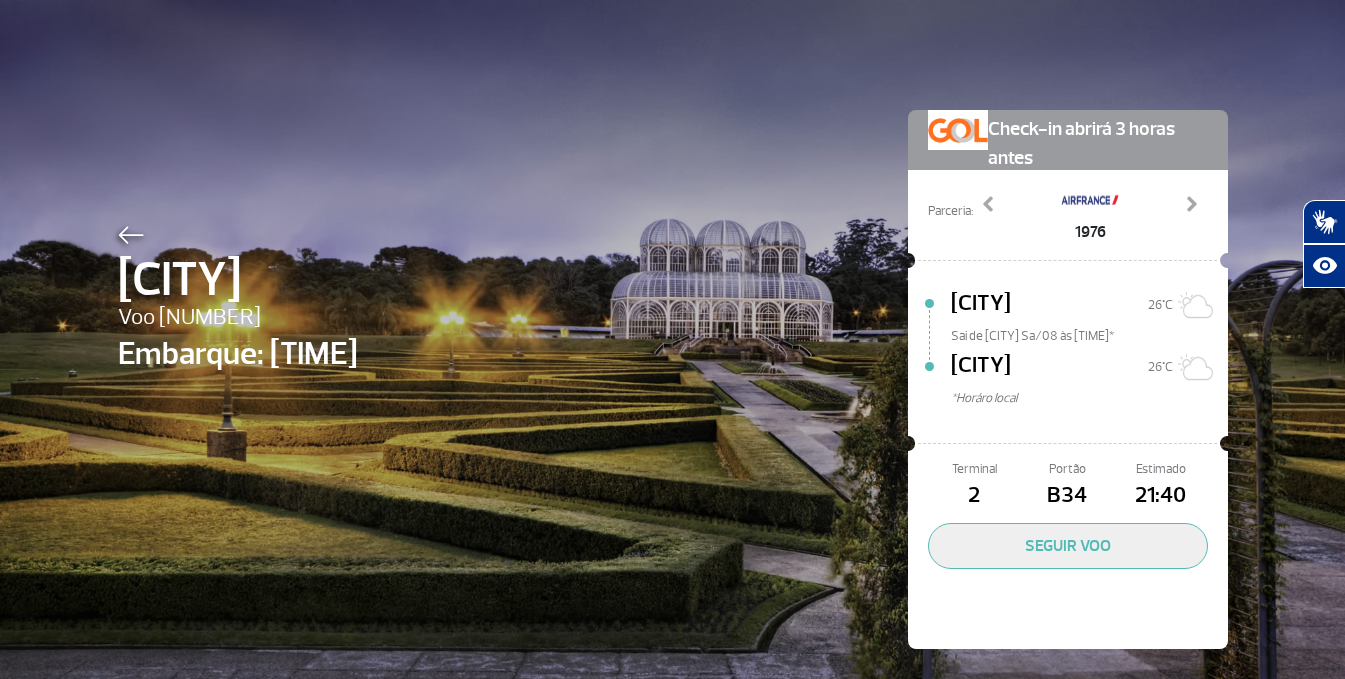 scroll, scrollTop: 0, scrollLeft: 0, axis: both 